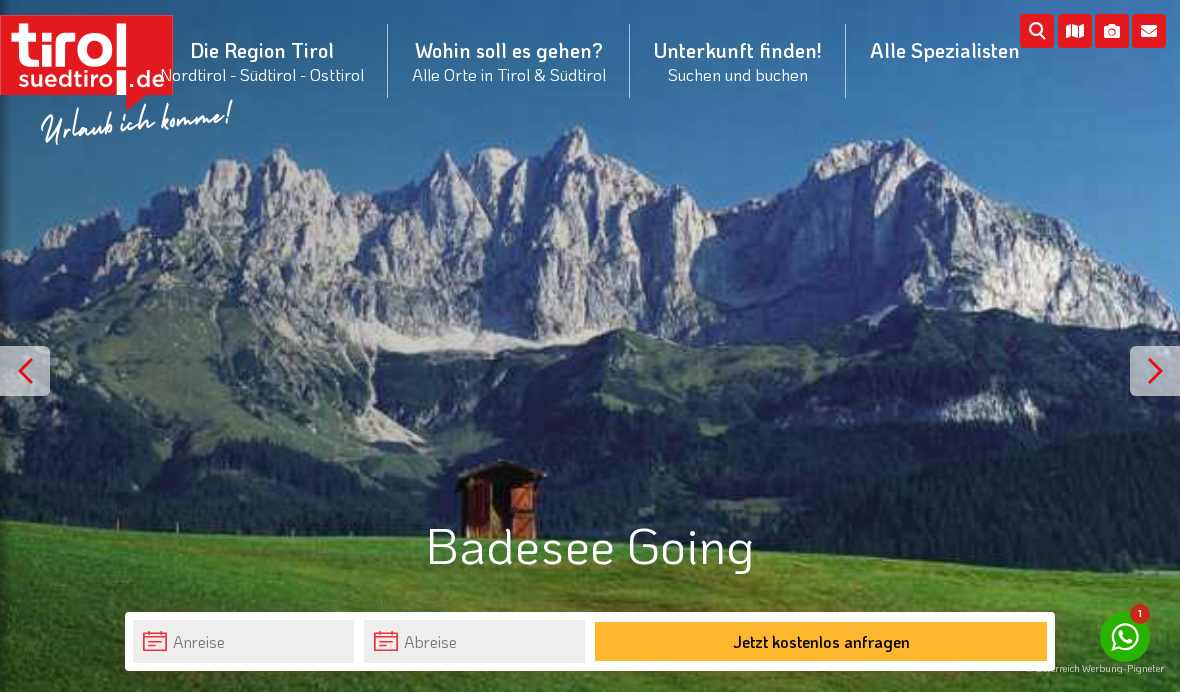 scroll, scrollTop: 0, scrollLeft: 0, axis: both 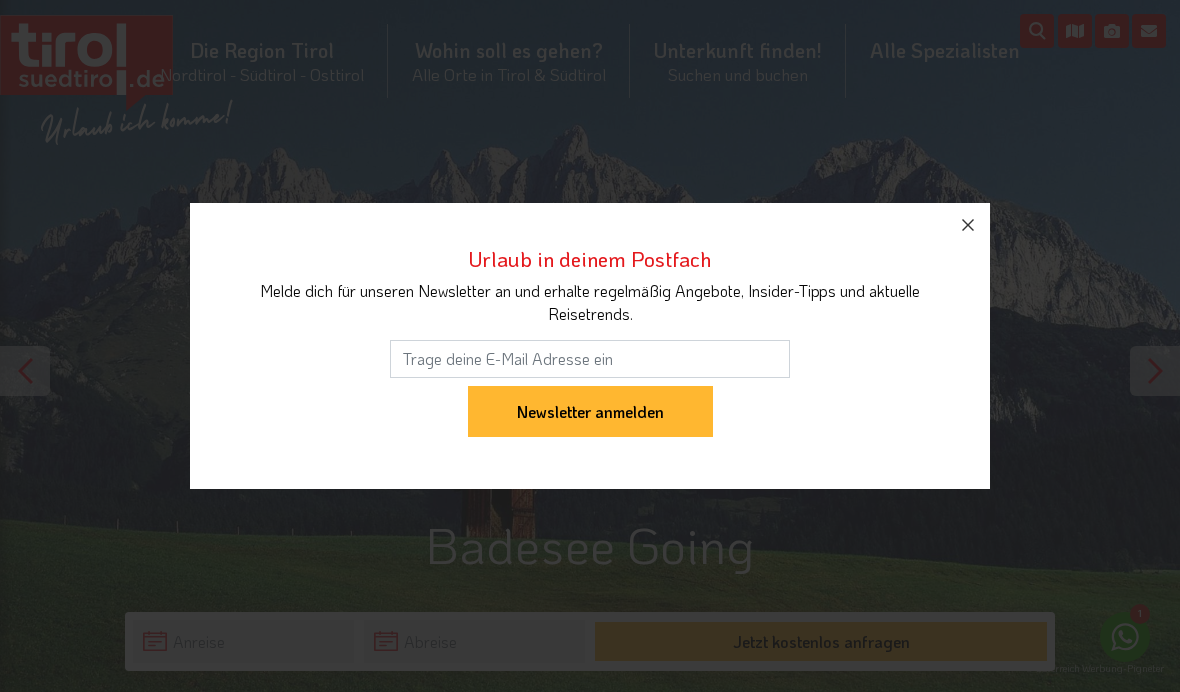 click 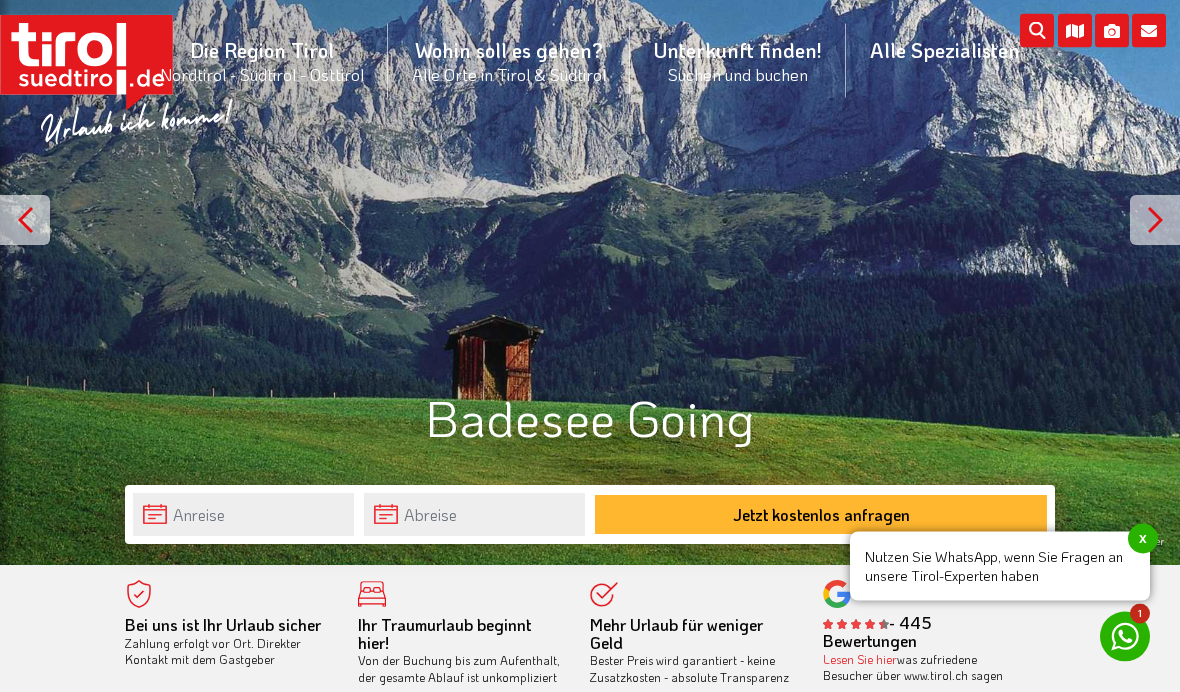 scroll, scrollTop: 177, scrollLeft: 0, axis: vertical 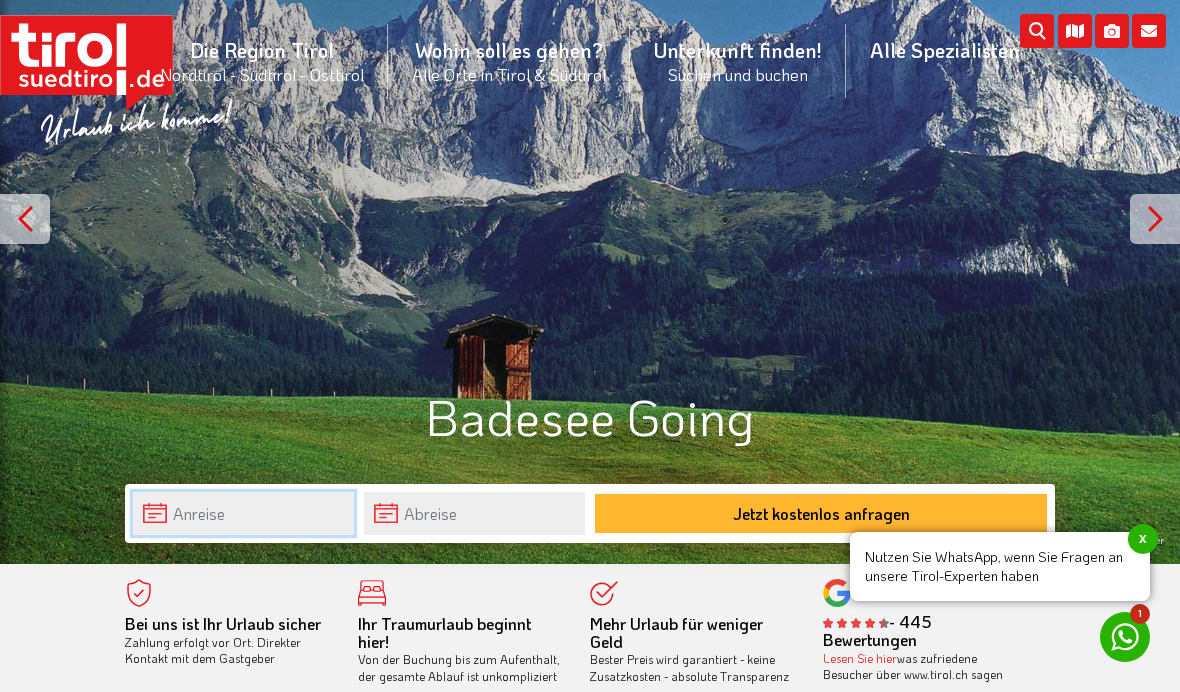 click at bounding box center (243, 513) 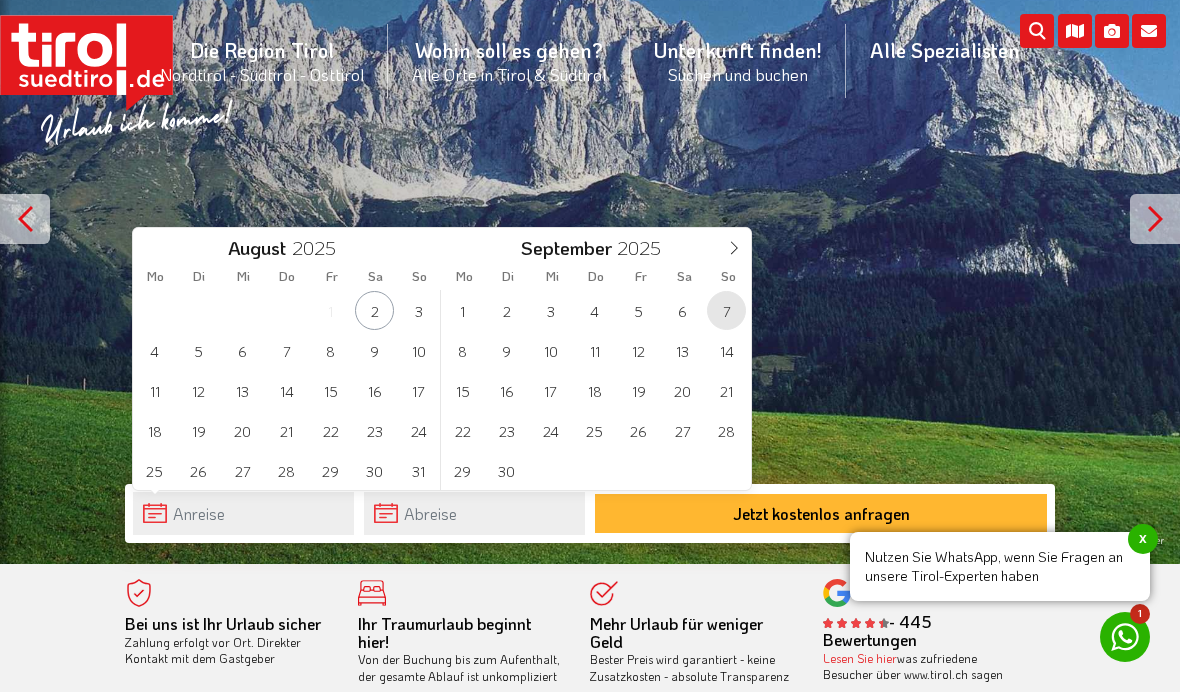 click on "7" at bounding box center [726, 310] 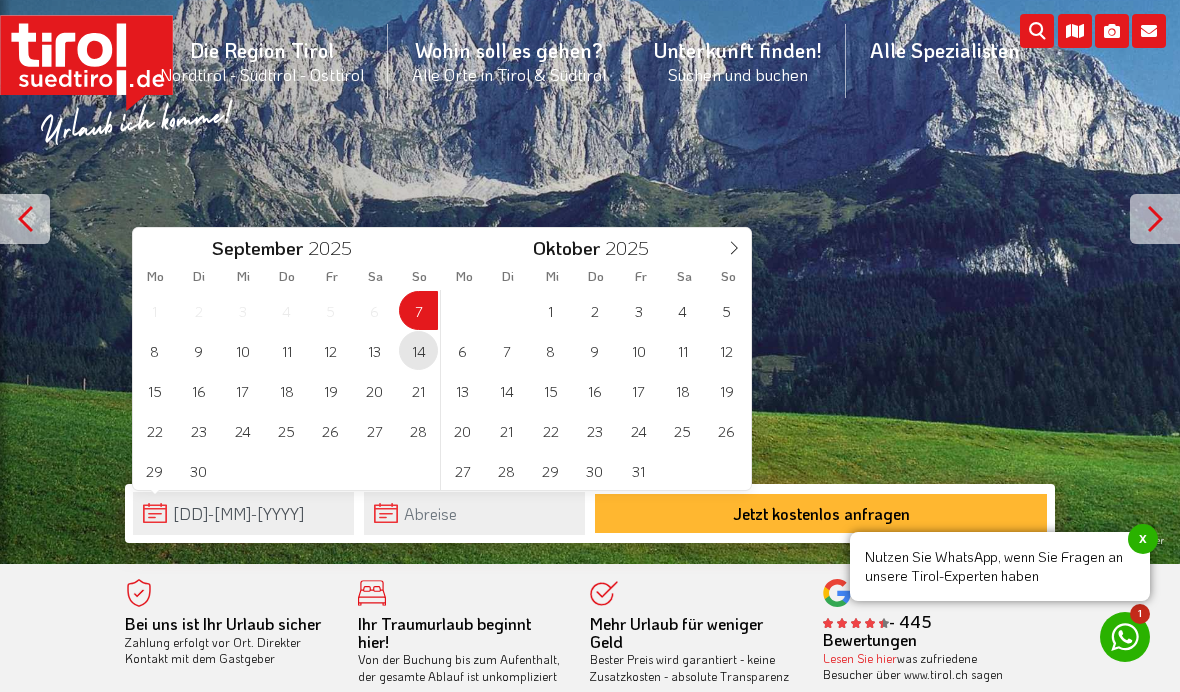 click on "14" at bounding box center (418, 350) 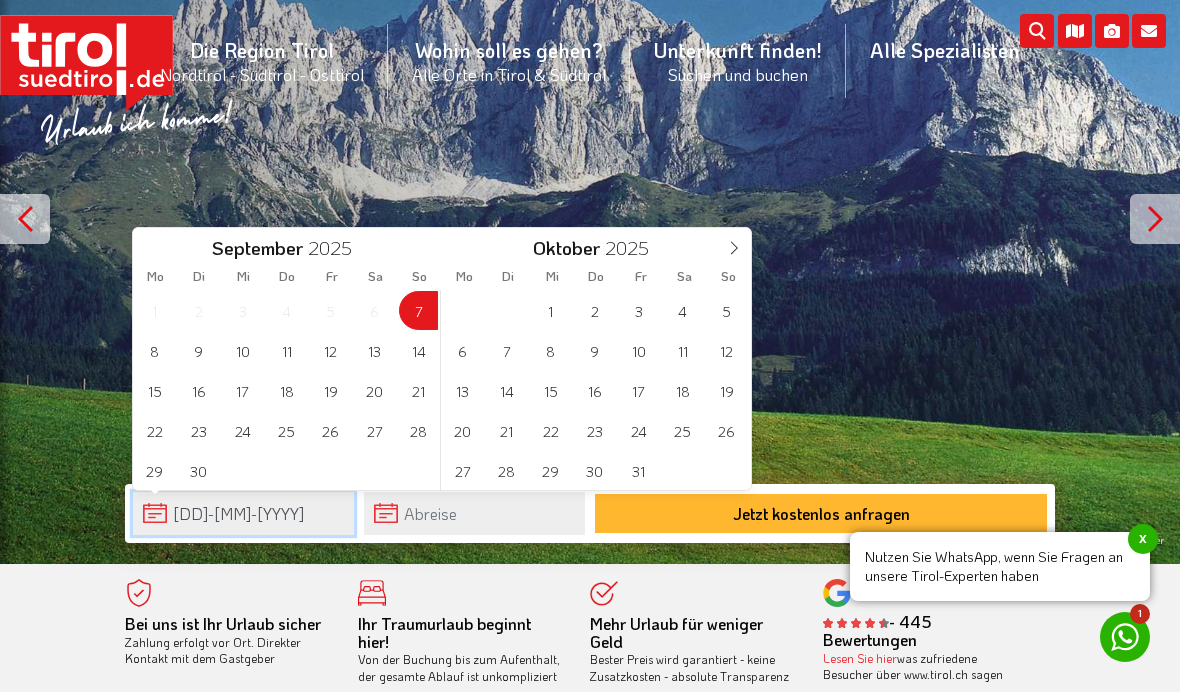 type on "[DATE]" 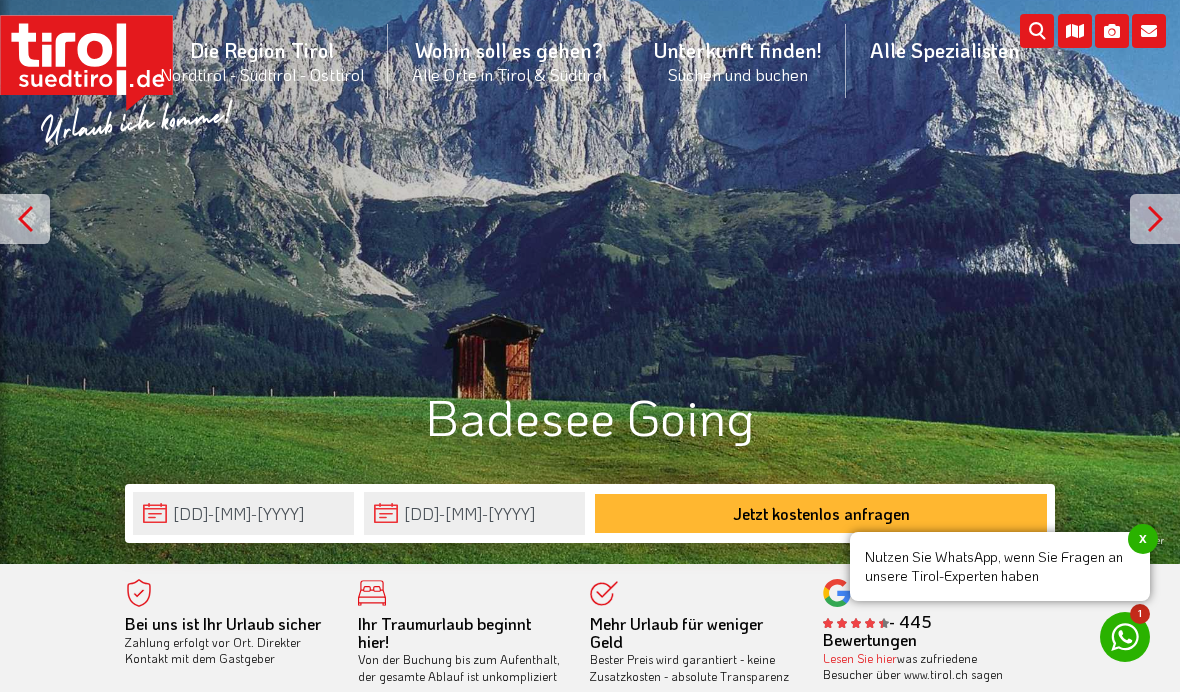 click on "Jetzt kostenlos anfragen" at bounding box center (821, 513) 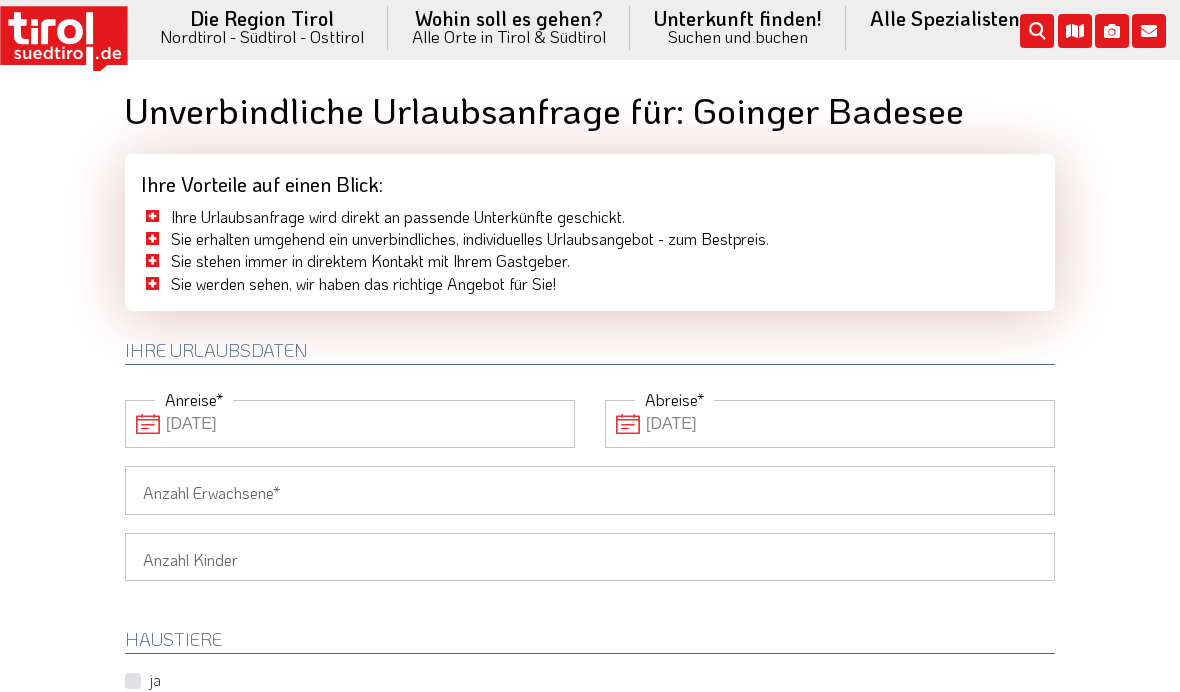 scroll, scrollTop: 0, scrollLeft: 0, axis: both 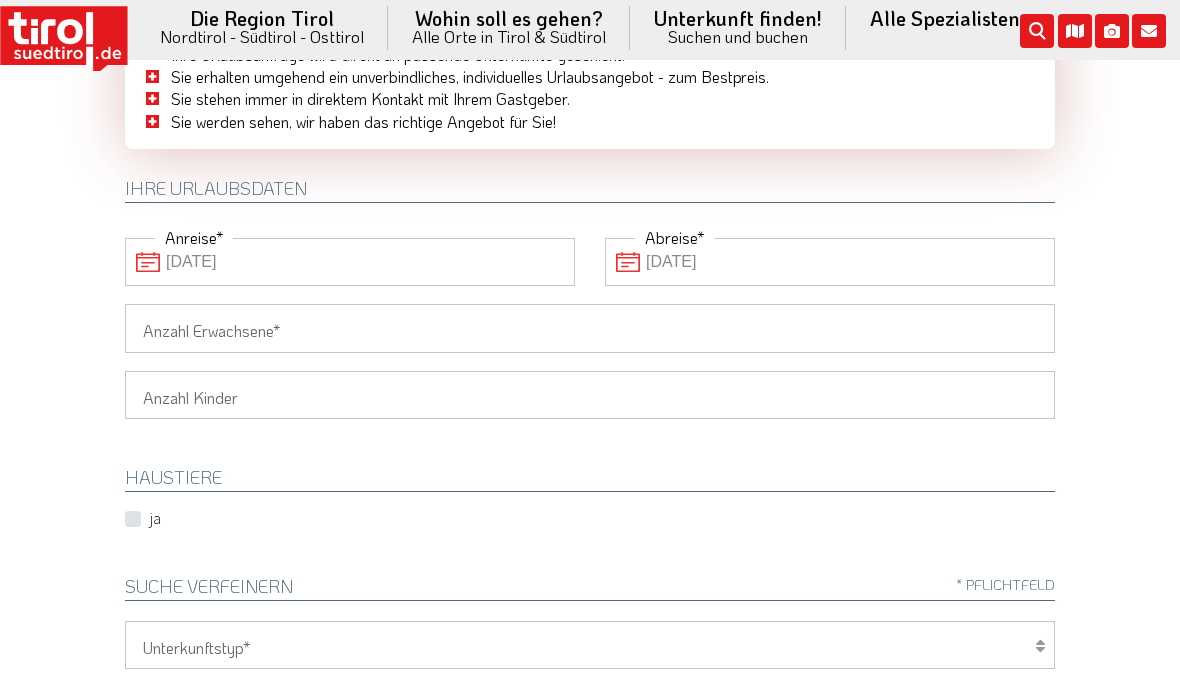 click on "Anzahl Erwachsene" at bounding box center (590, 328) 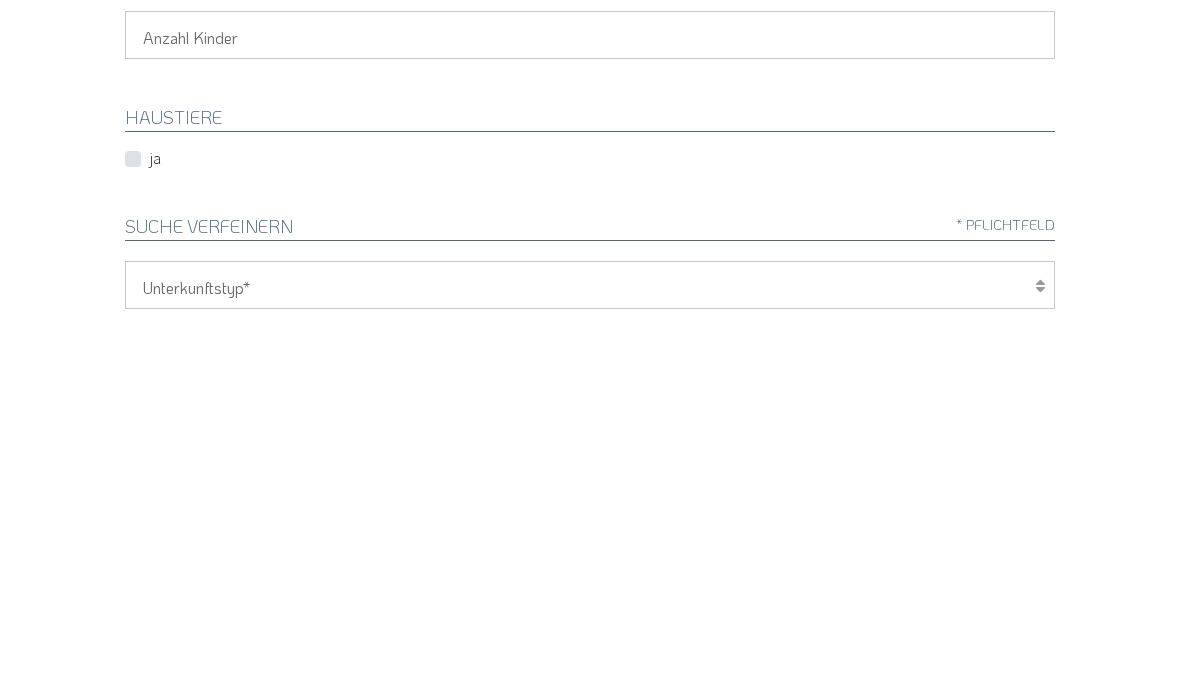 type on "Zwei" 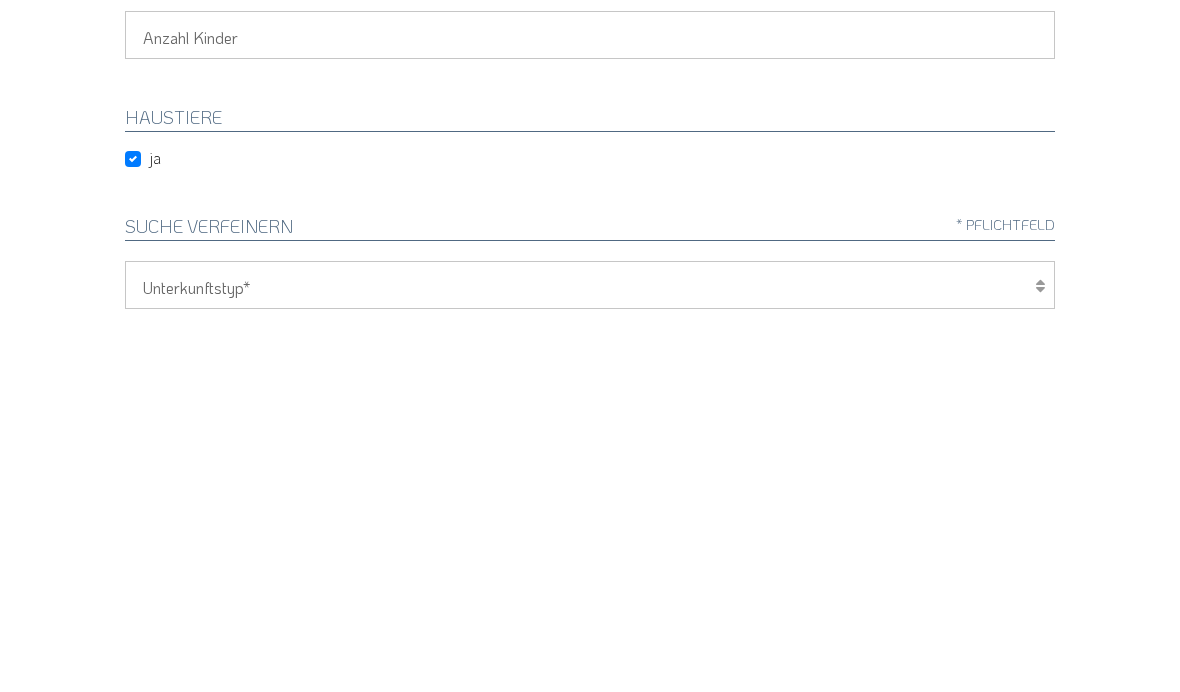 scroll, scrollTop: 522, scrollLeft: 0, axis: vertical 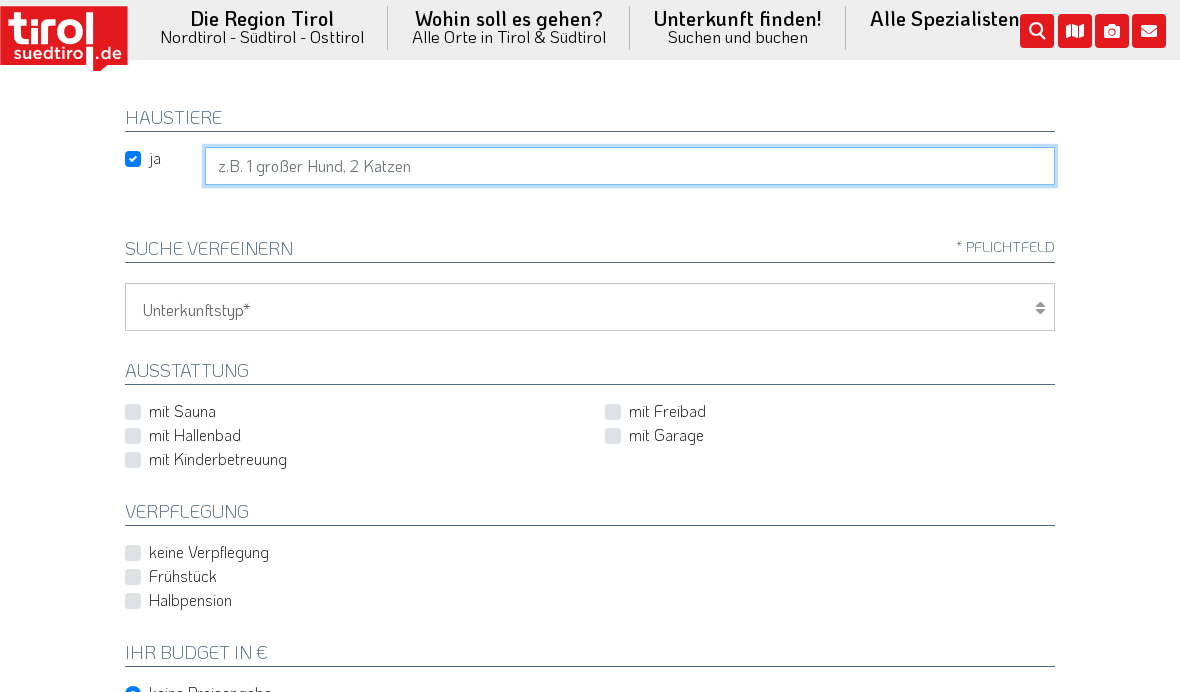 click at bounding box center [630, 166] 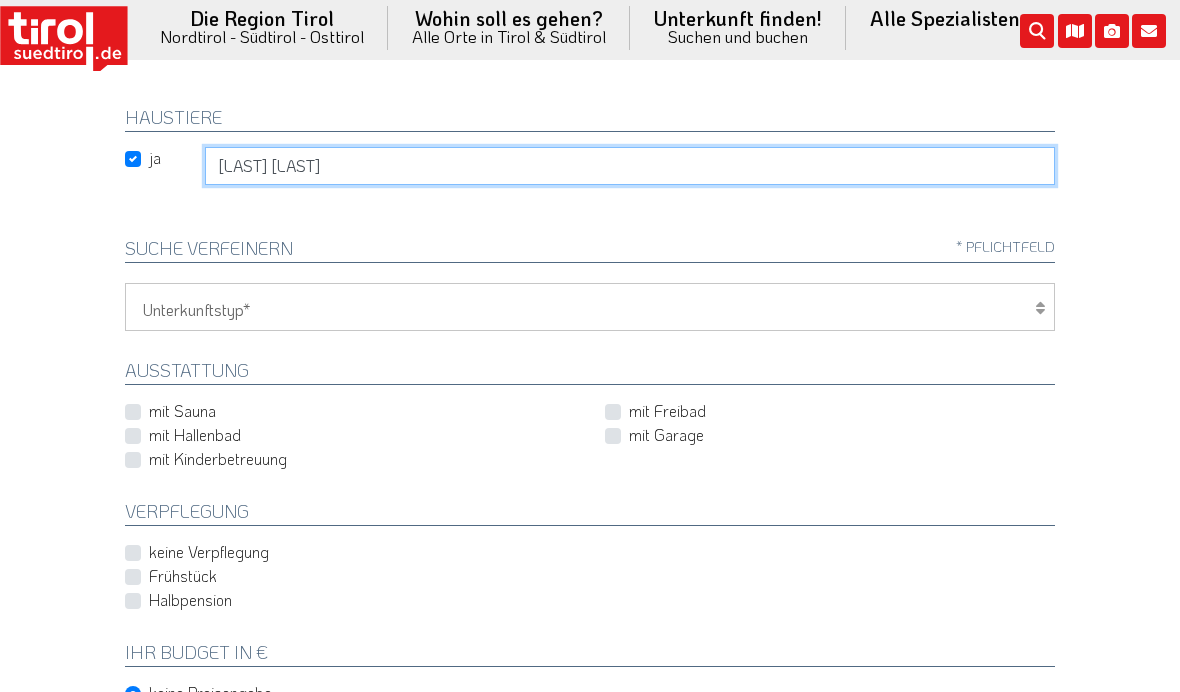 type on "[LAST] [LAST]" 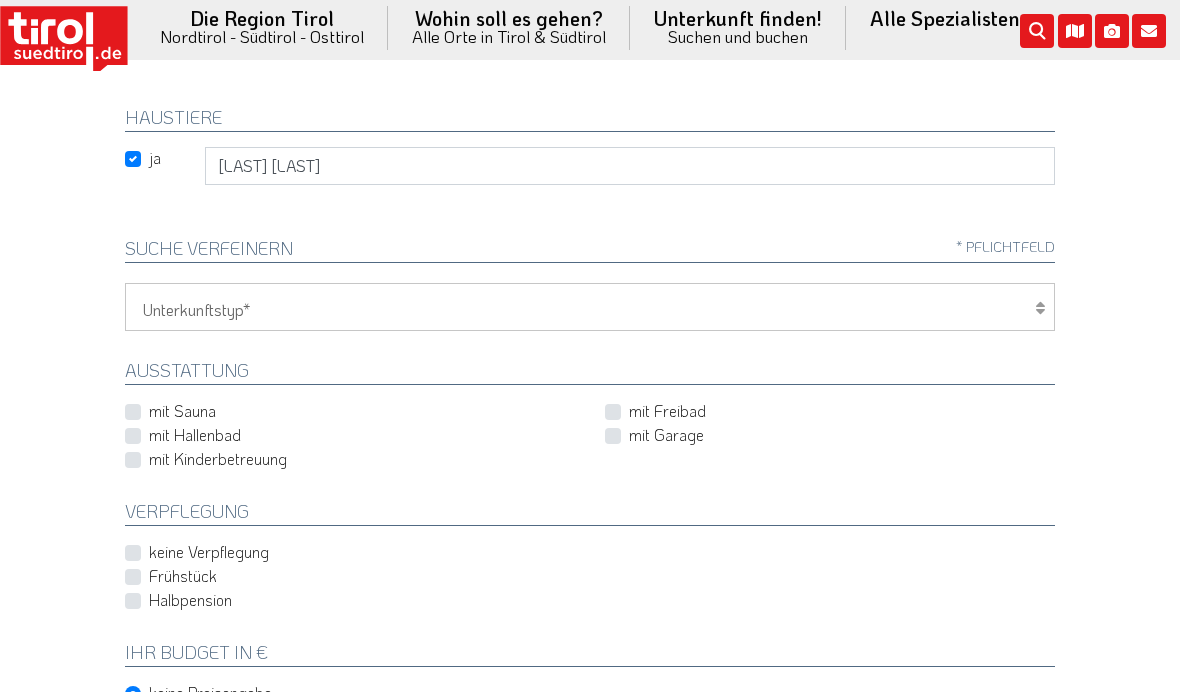 click on "Hotel 1-3 Sterne
Hotel 4-5 Sterne
Ferienwohnung
Chalet/Ferienhaus
Bauernhöfe" at bounding box center (590, 307) 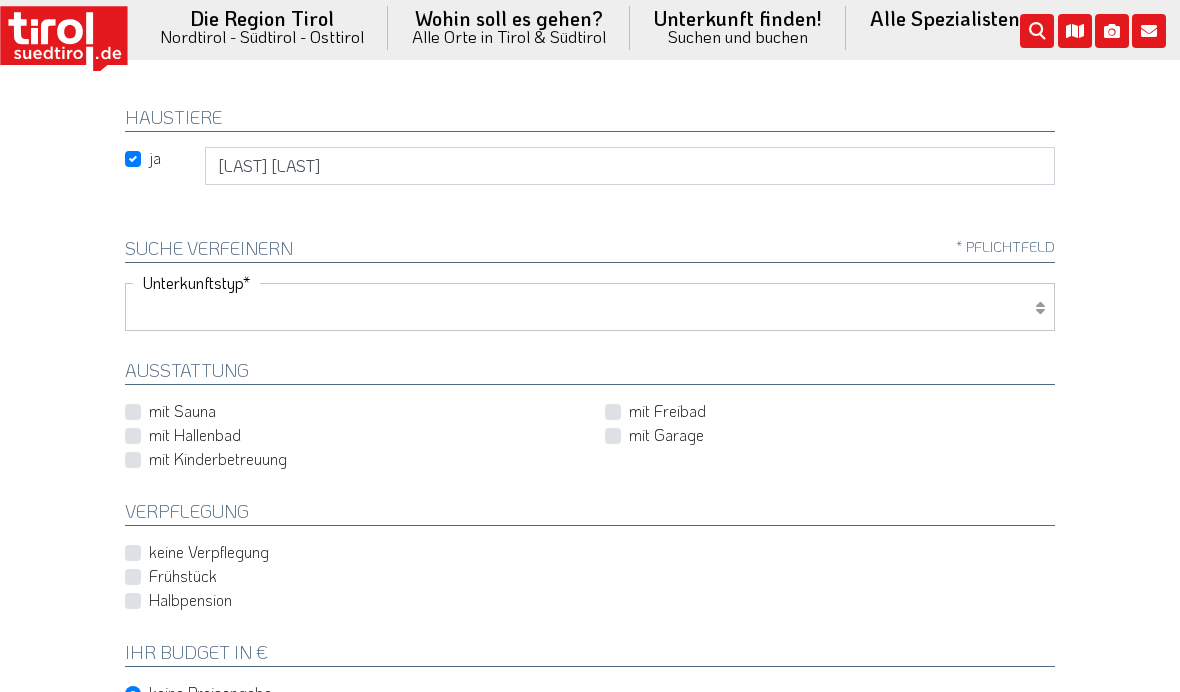 select on "2" 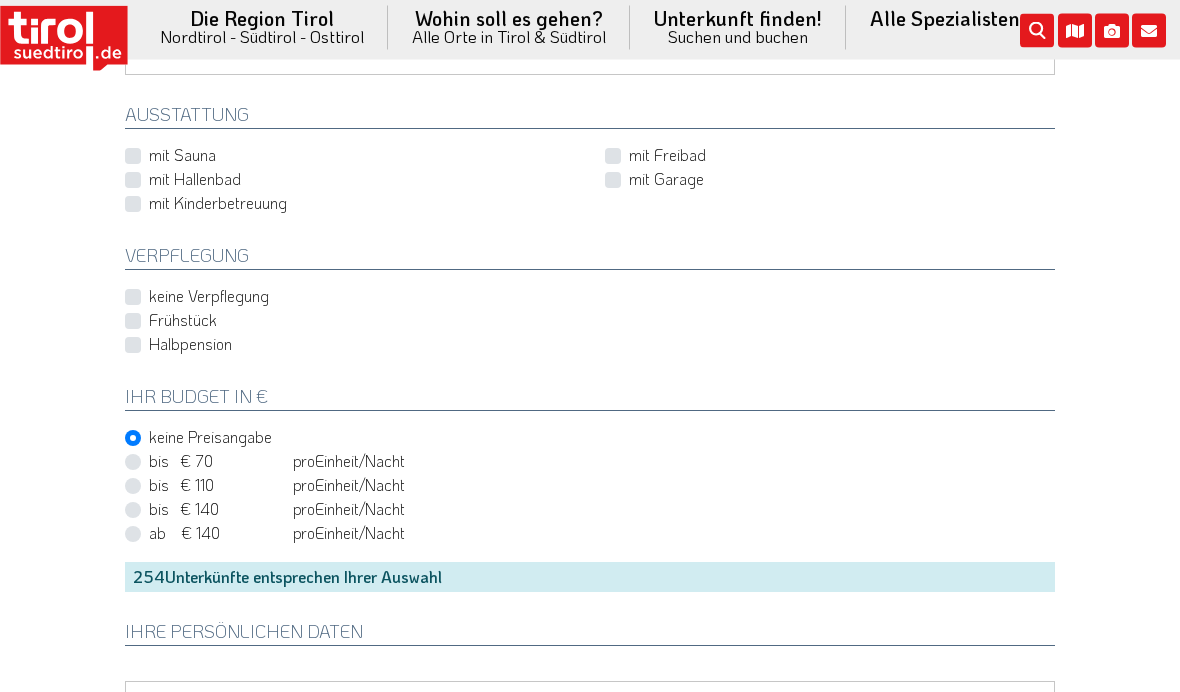 scroll, scrollTop: 778, scrollLeft: 0, axis: vertical 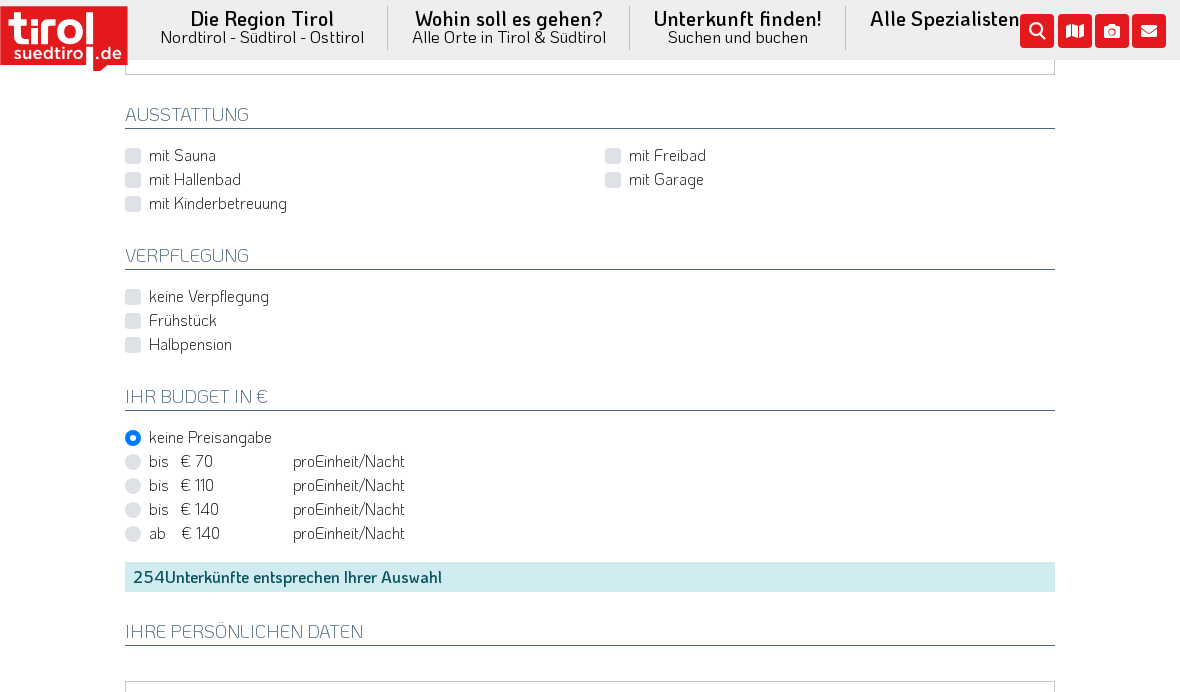 click on "bis   € 70   bis  CHF 65  pro  Person Einheit /Nacht" at bounding box center (277, 461) 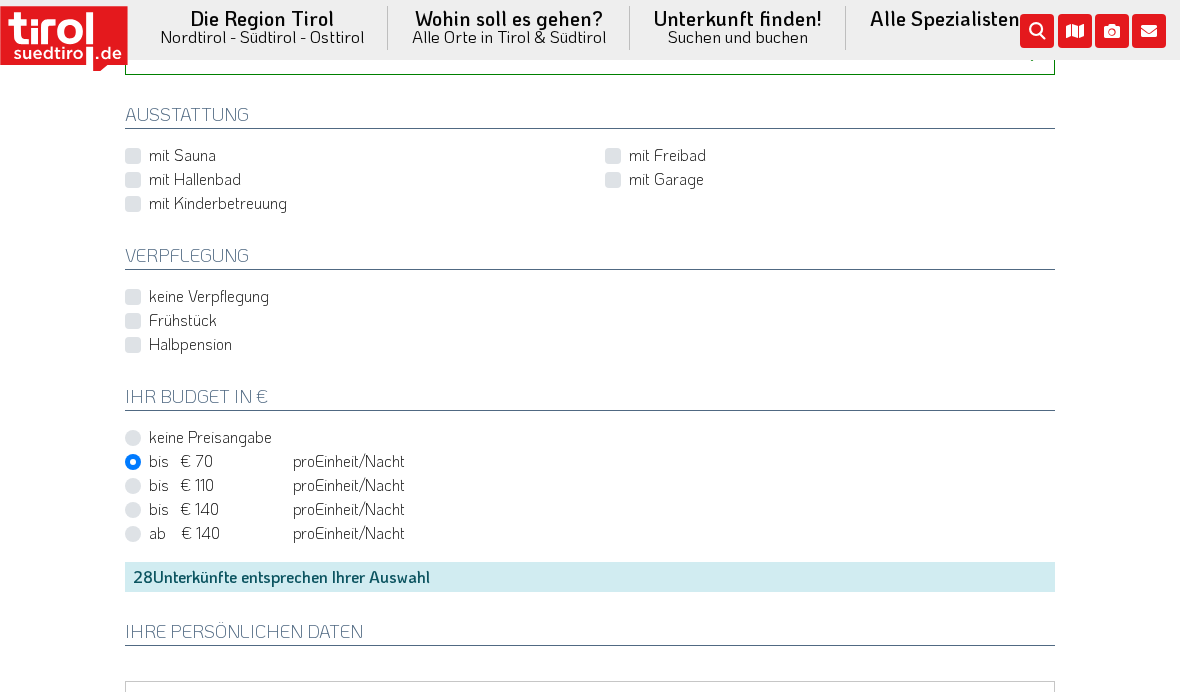 click on "bis   € 110   bis  CHF 103  pro  Person Einheit /Nacht" at bounding box center [277, 485] 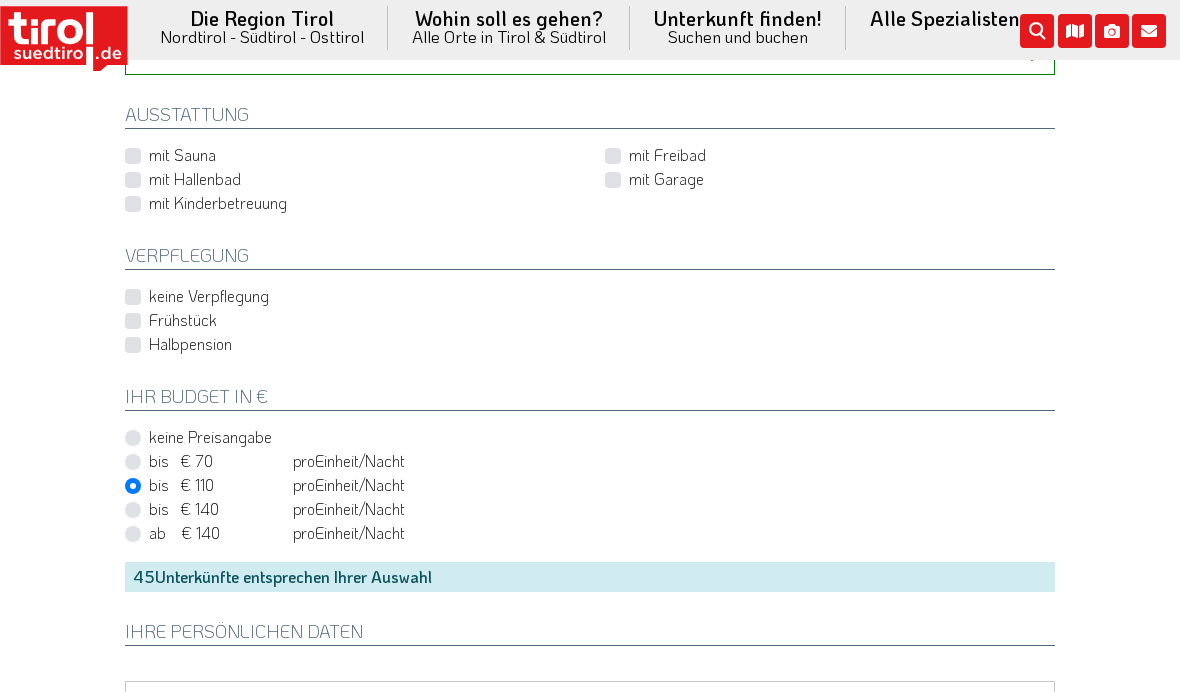 click on "bis € 140   bis  CHF 131  pro  Person Einheit /Nacht" at bounding box center (277, 509) 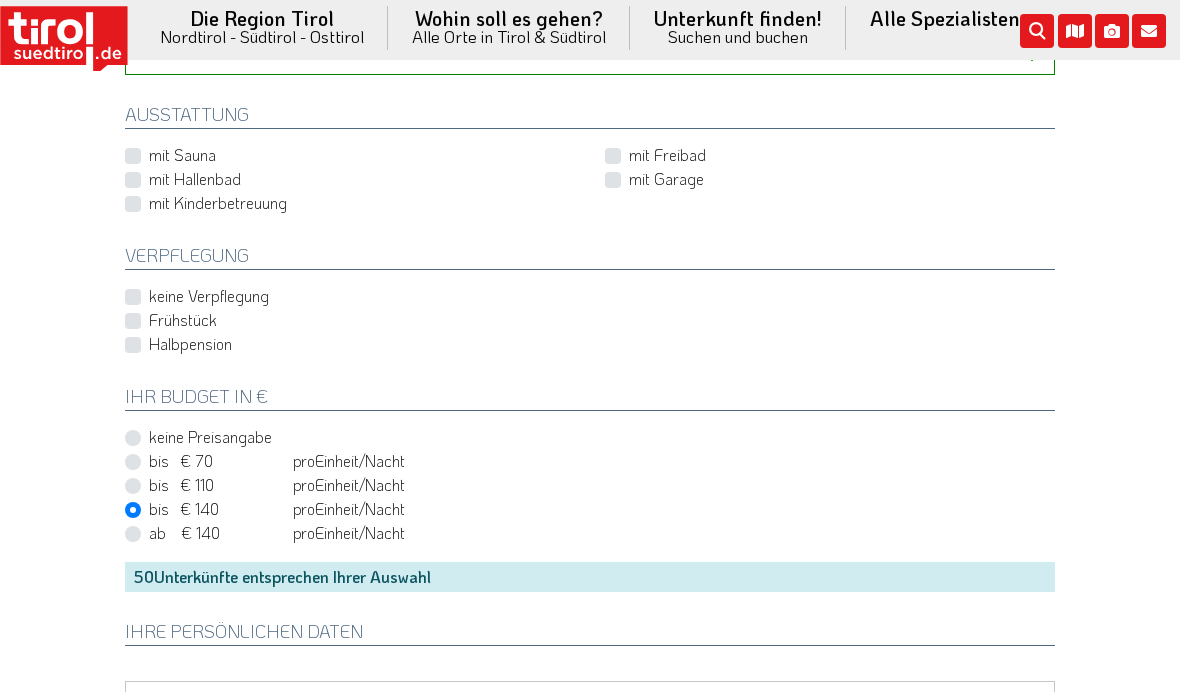 click on "bis   € 110   bis  CHF 103  pro  Person Einheit /Nacht" at bounding box center [590, 486] 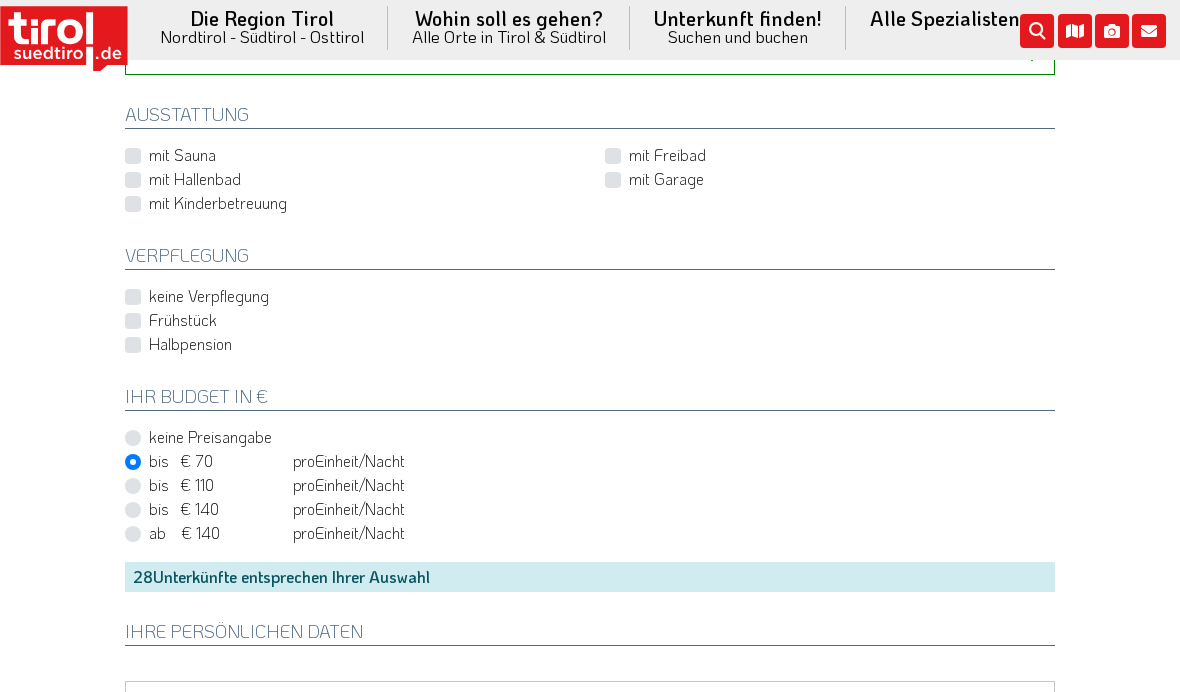 click on "bis   € 110" at bounding box center (219, 485) 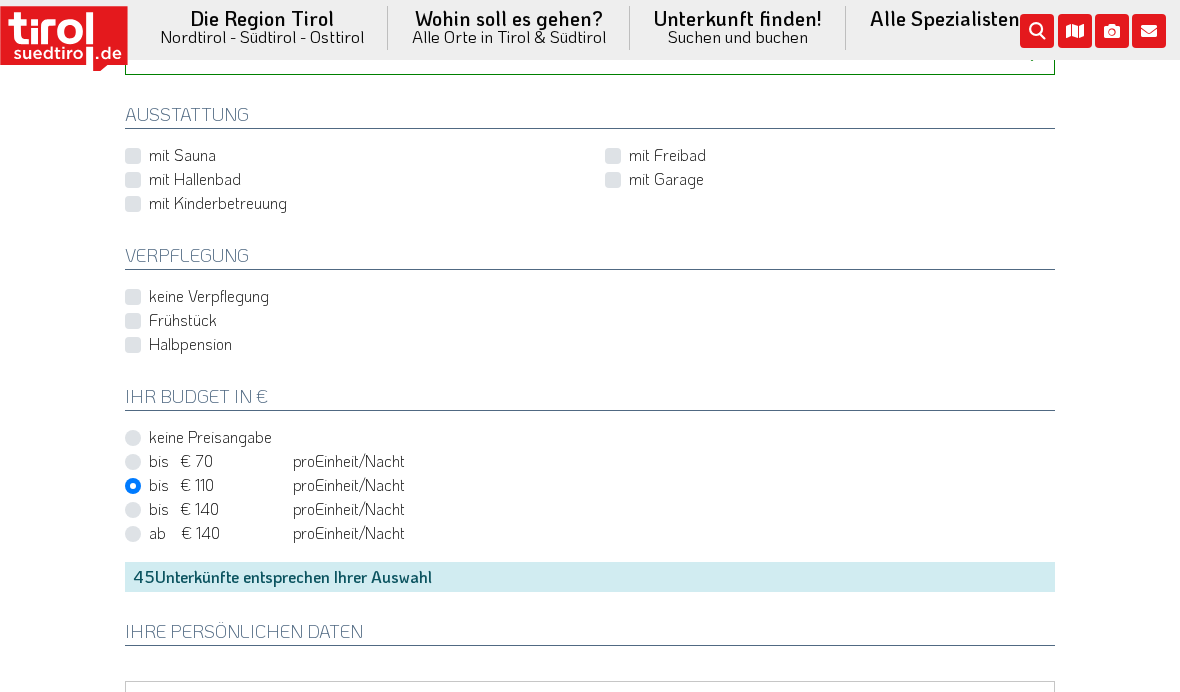 click on "bis € 140   bis  CHF 131  pro  Person Einheit /Nacht" at bounding box center [277, 509] 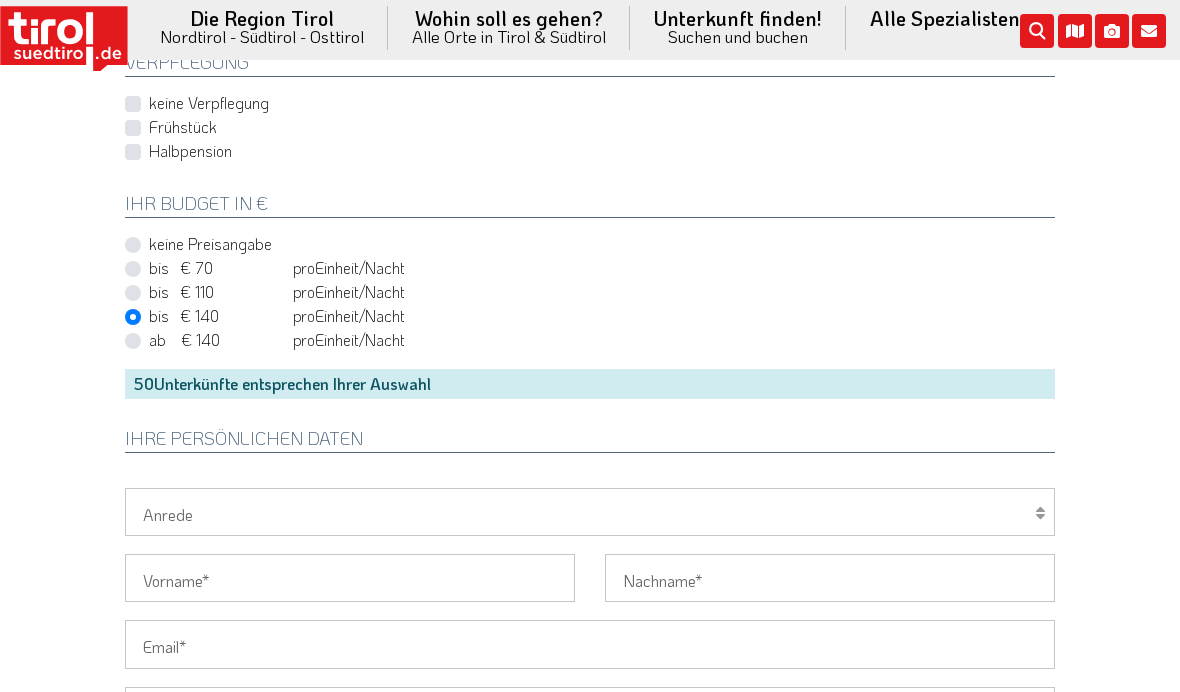scroll, scrollTop: 992, scrollLeft: 0, axis: vertical 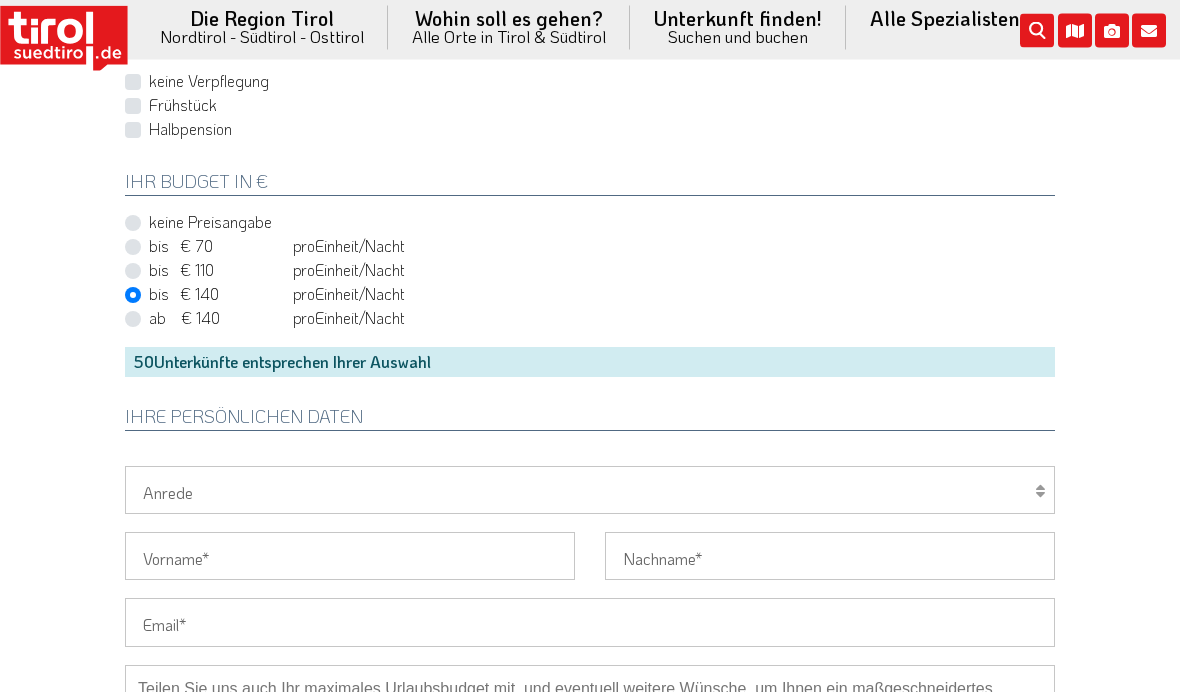 click on "Herr
Frau
Familie" at bounding box center (590, 491) 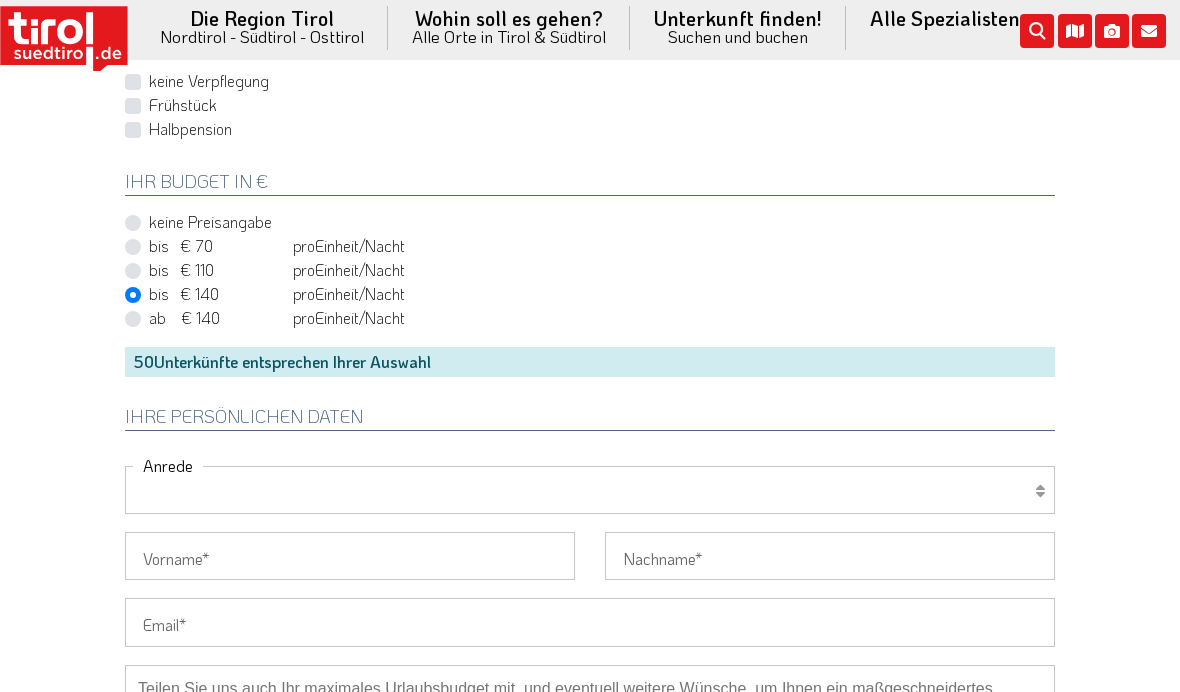 select on "Herr" 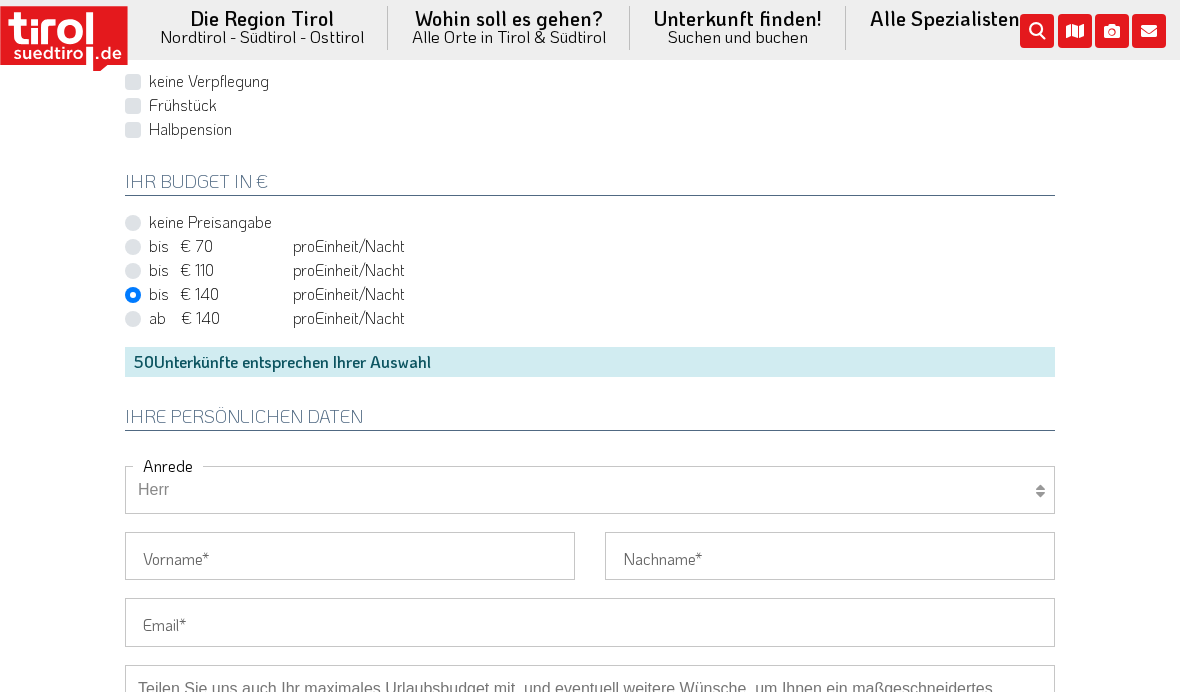 click on "Vorname" at bounding box center [350, 556] 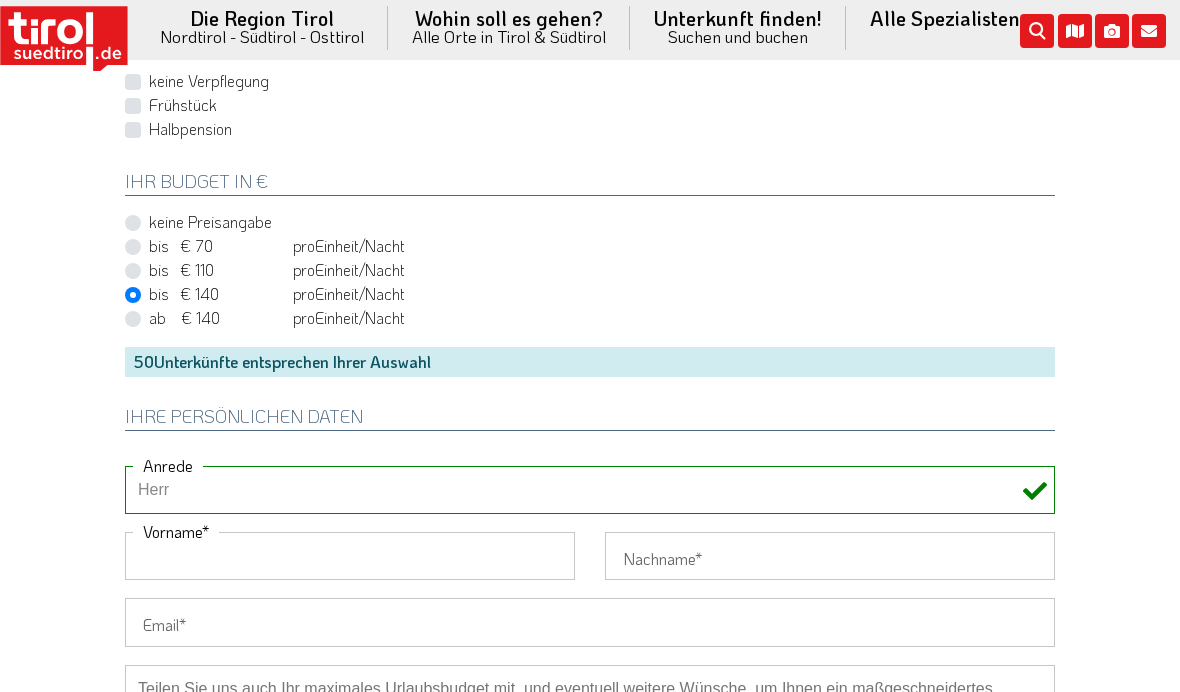 scroll, scrollTop: 992, scrollLeft: 0, axis: vertical 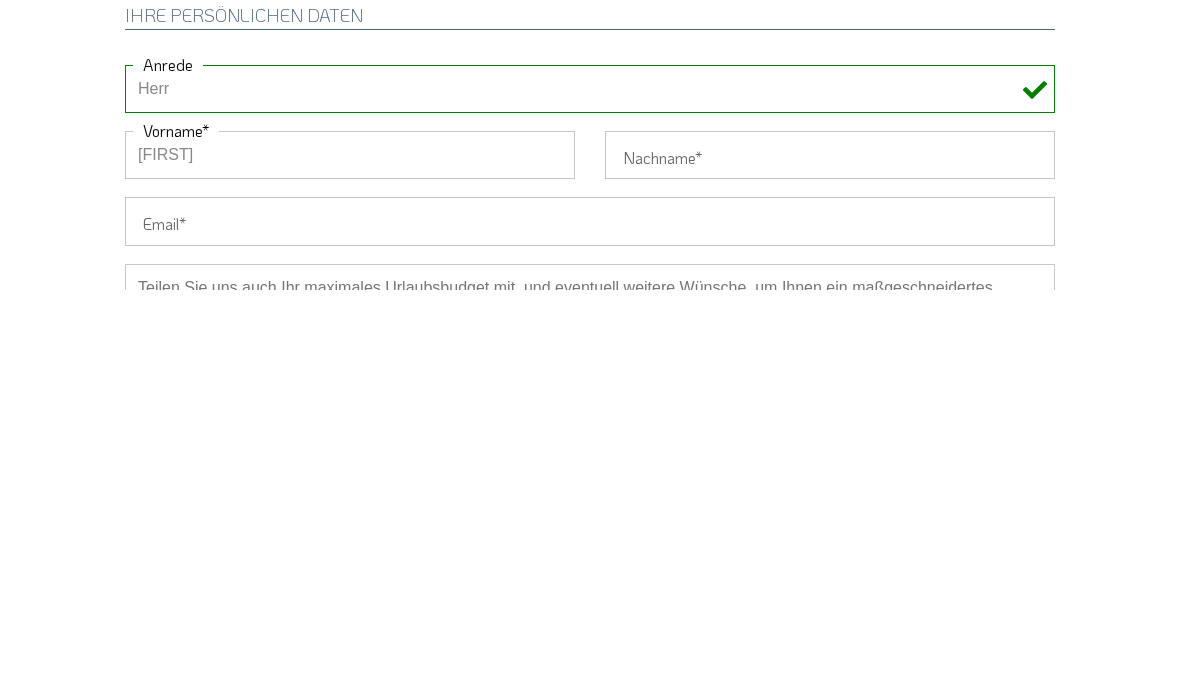 type on "[FIRST]" 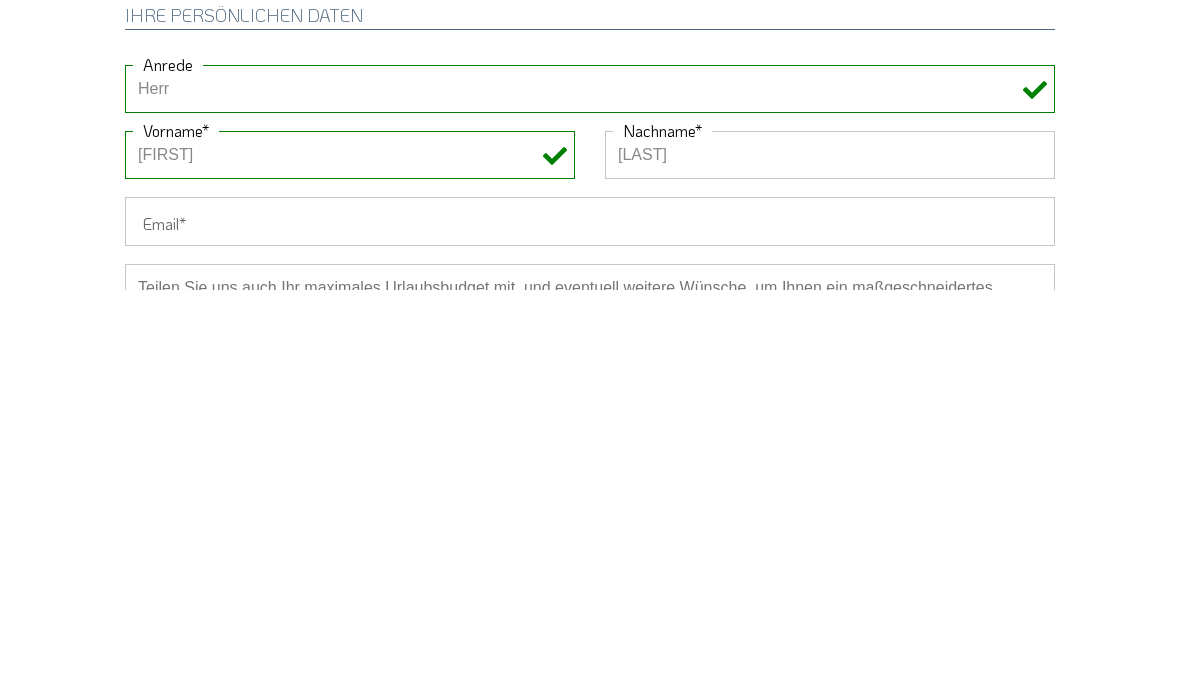 type on "[LAST]" 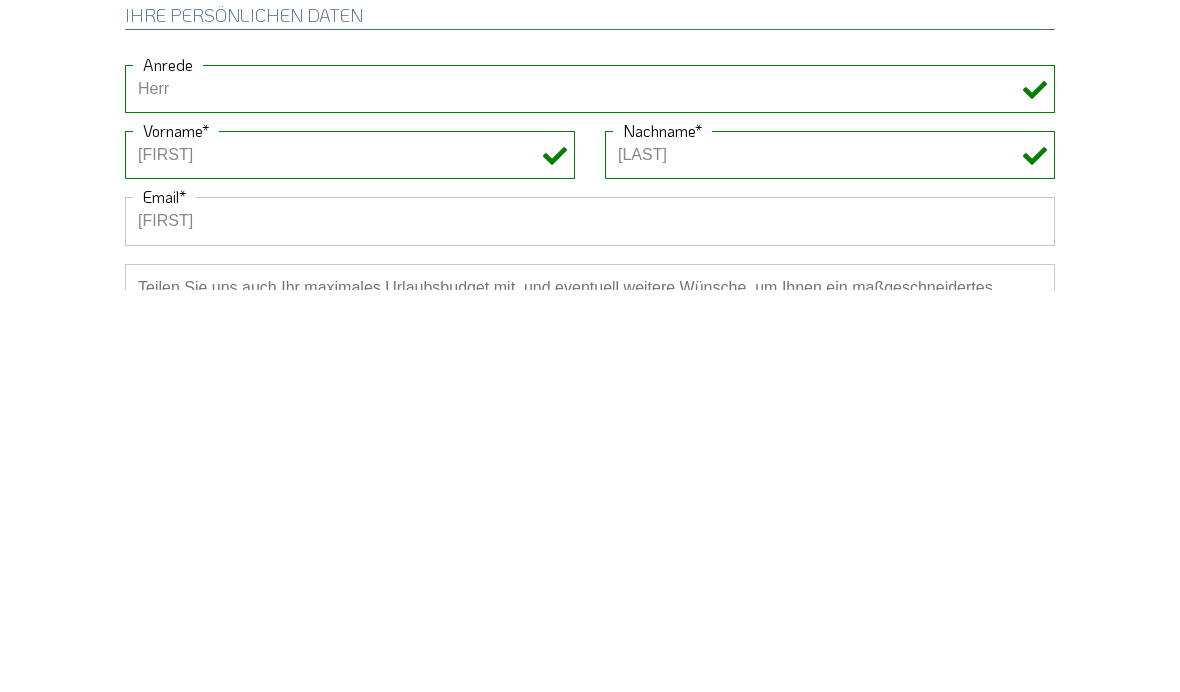 type on "[EMAIL]" 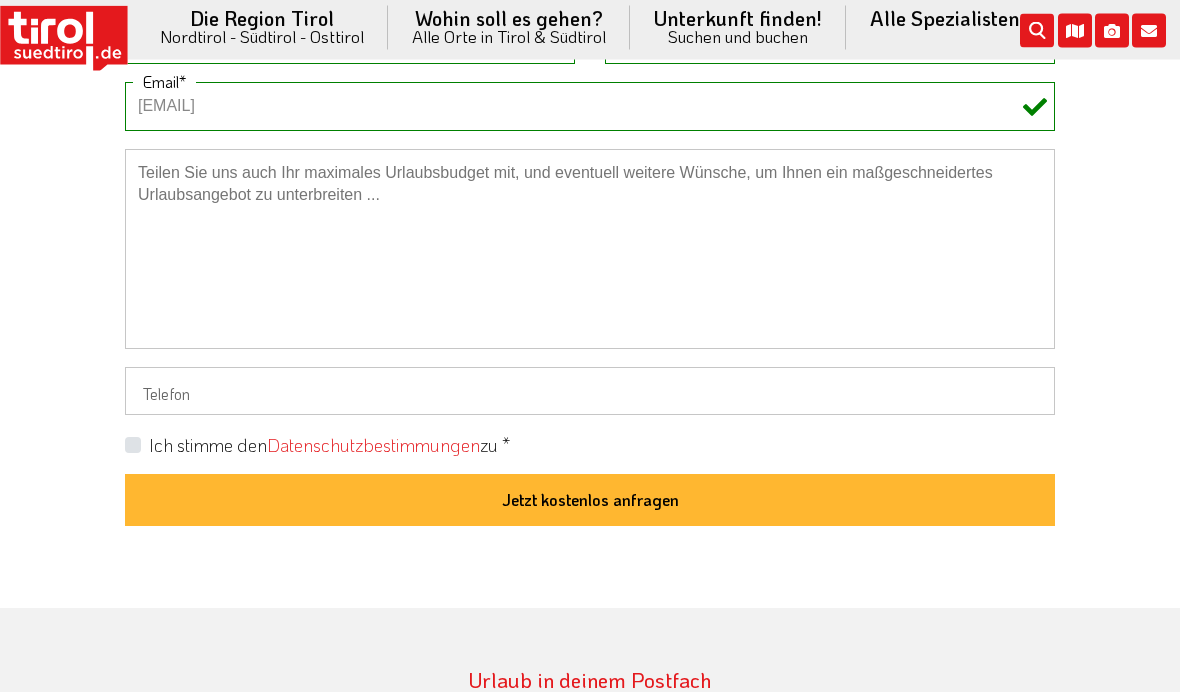 scroll, scrollTop: 1509, scrollLeft: 0, axis: vertical 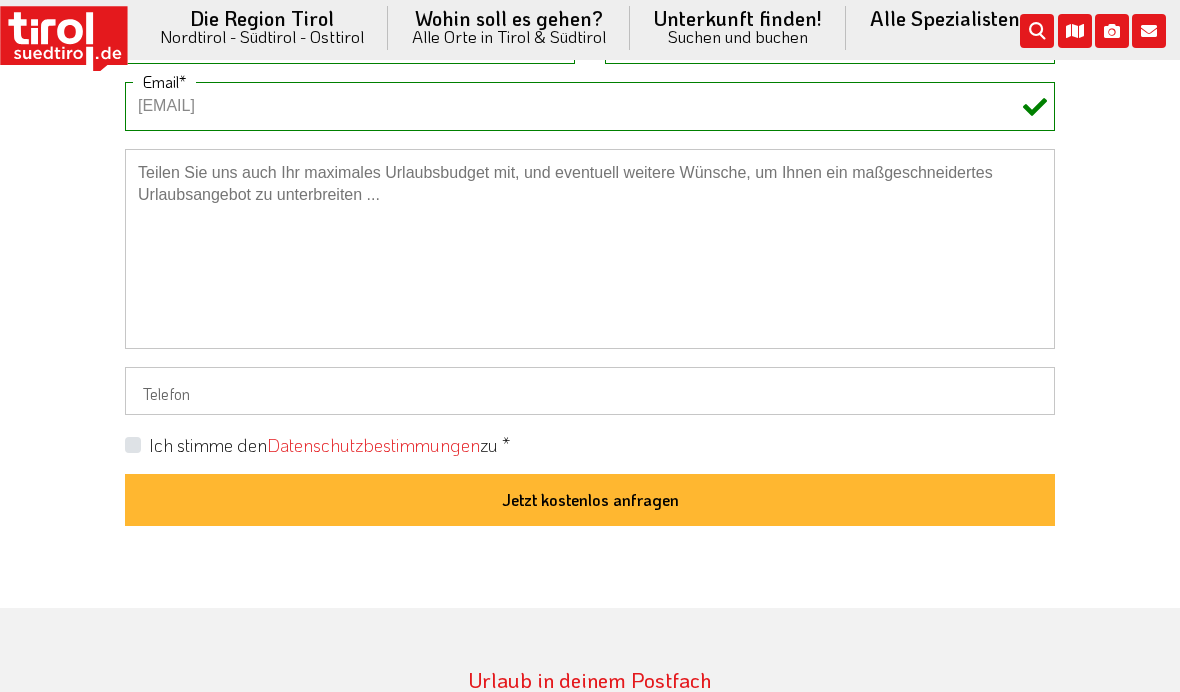 click on "Ich stimme den  Datenschutzbestimmungen  zu *" at bounding box center [329, 445] 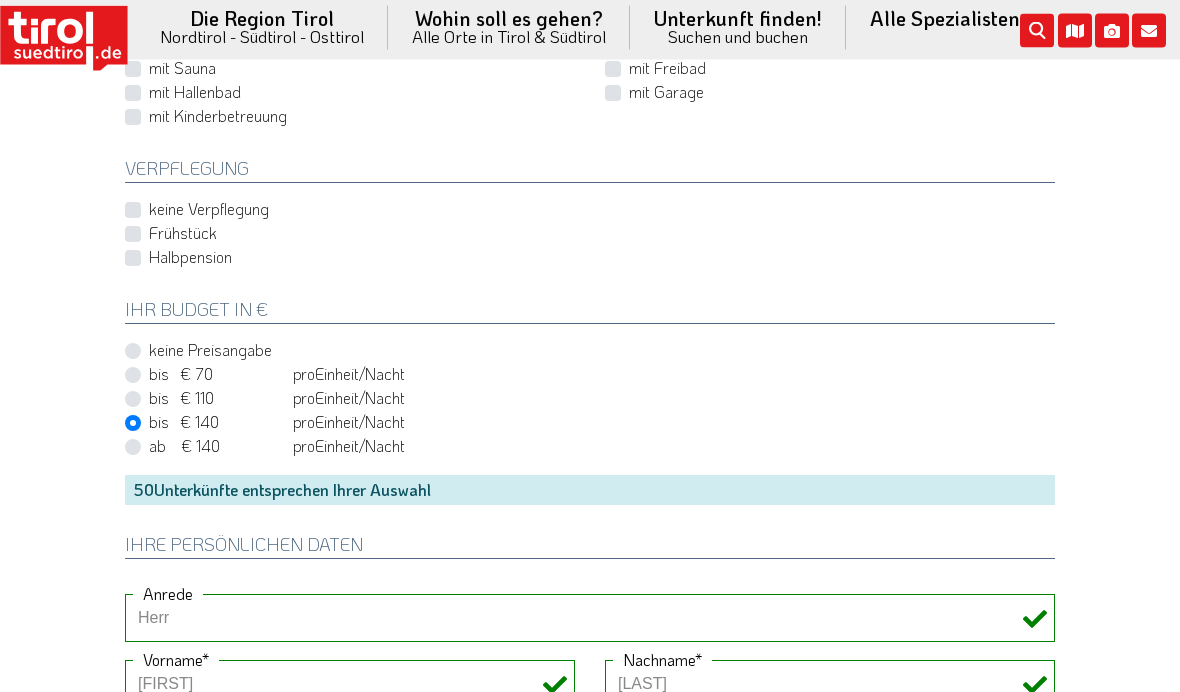 scroll, scrollTop: 865, scrollLeft: 0, axis: vertical 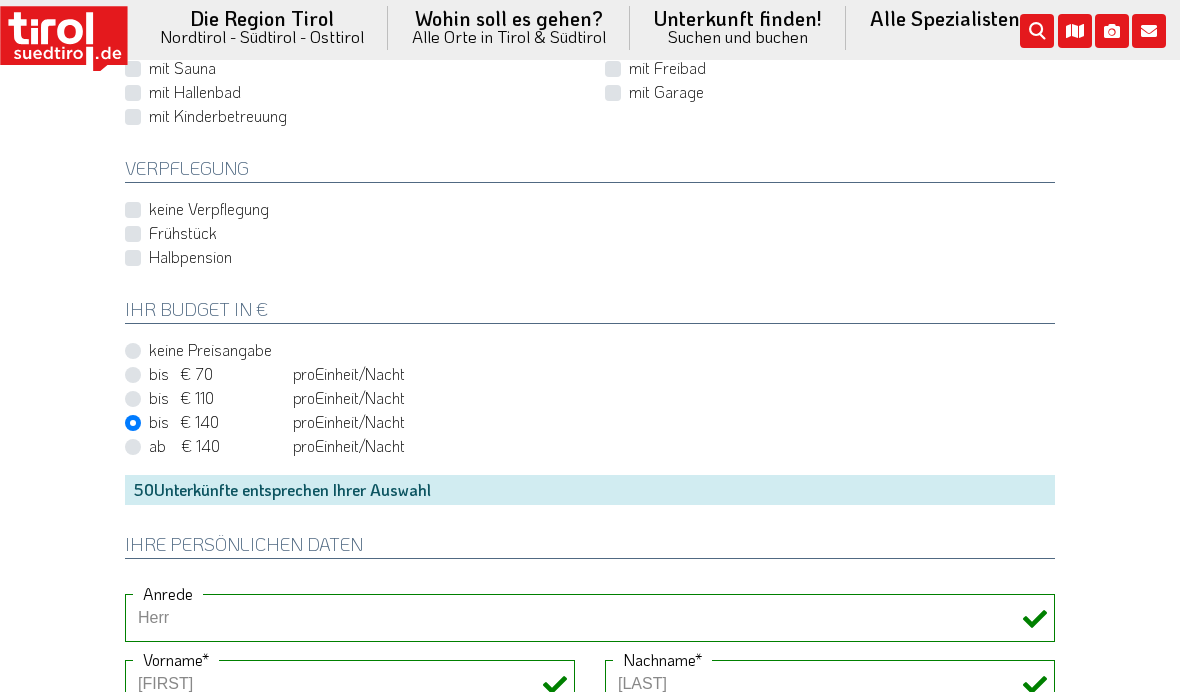 click on "Frühstück" at bounding box center [183, 233] 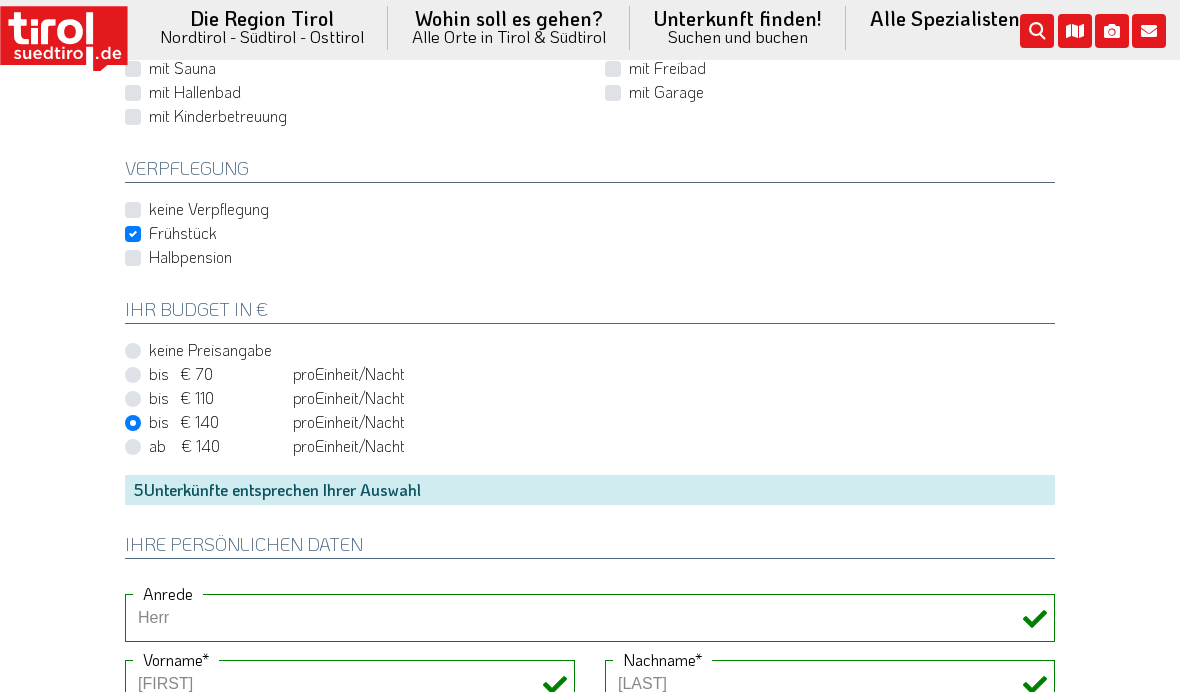 click on "Hotel 1-3 Sterne
Hotel 4-5 Sterne
Ferienwohnung
Chalet/Ferienhaus
Bauernhöfe
Unterkunftstyp
Ausstattung" at bounding box center (590, 222) 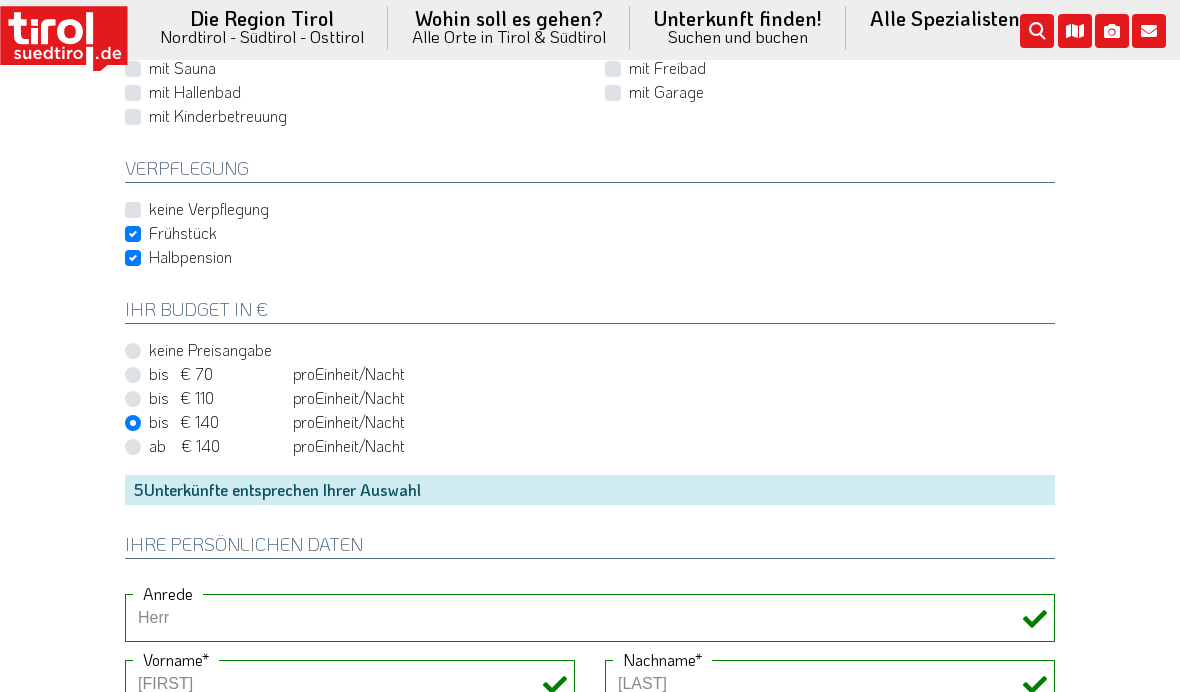click on "Halbpension" at bounding box center (190, 257) 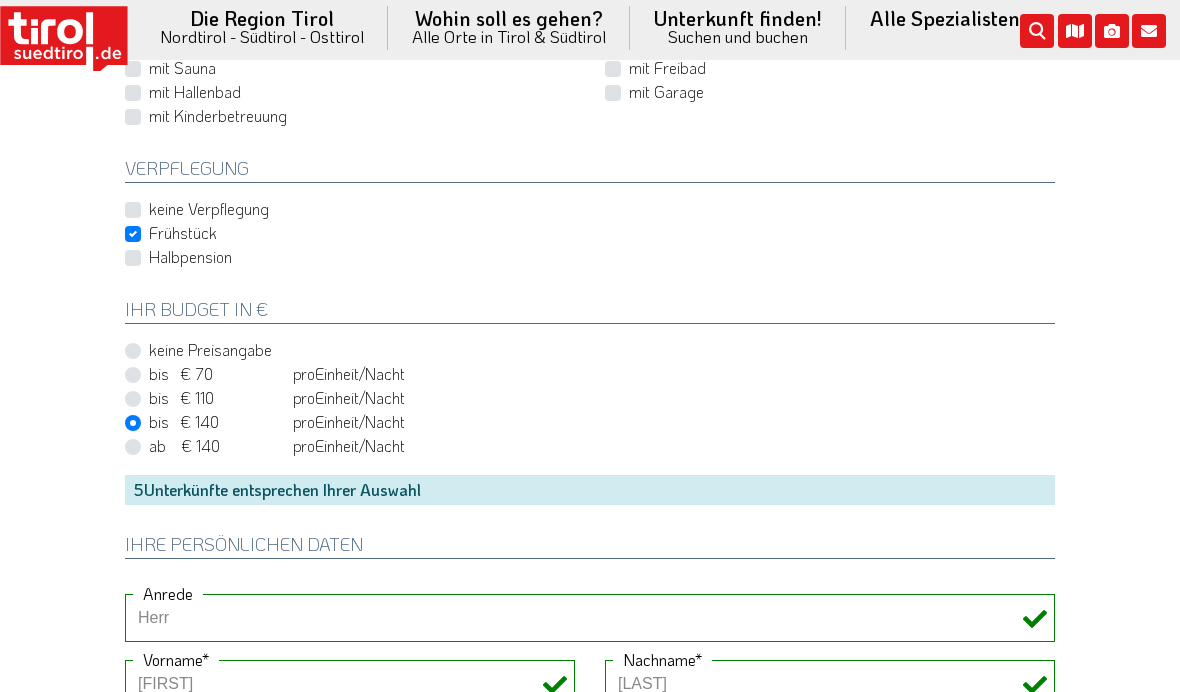 click on "Frühstück" at bounding box center (183, 233) 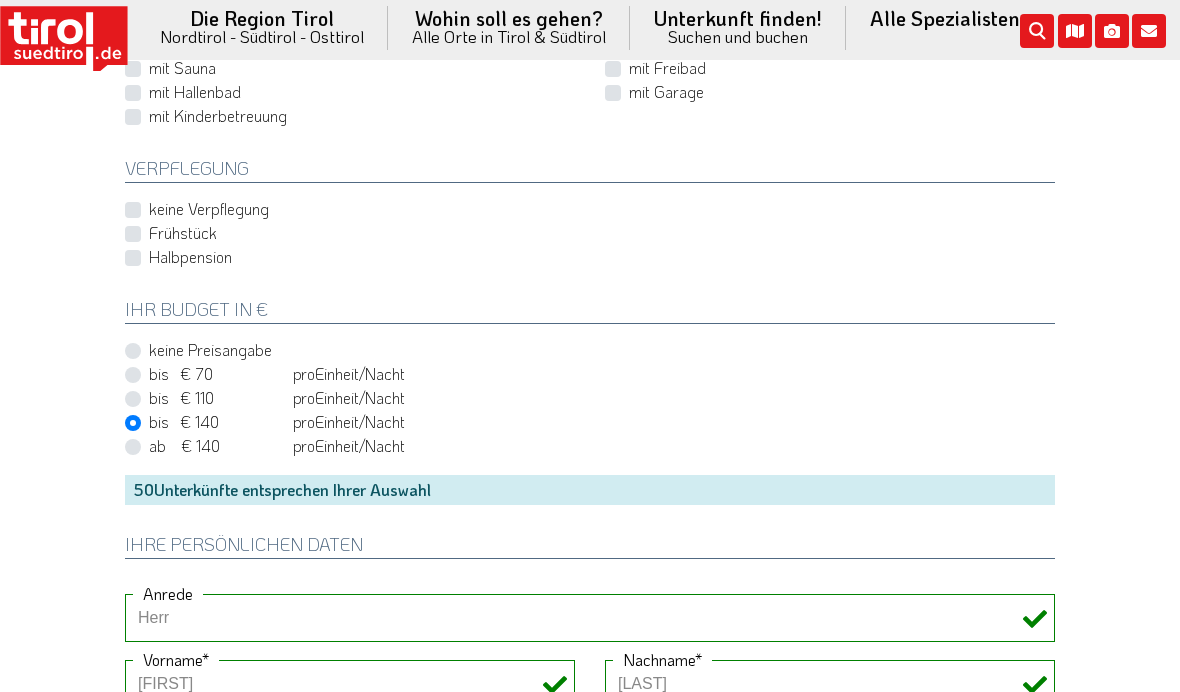 click on "Halbpension" at bounding box center (590, 258) 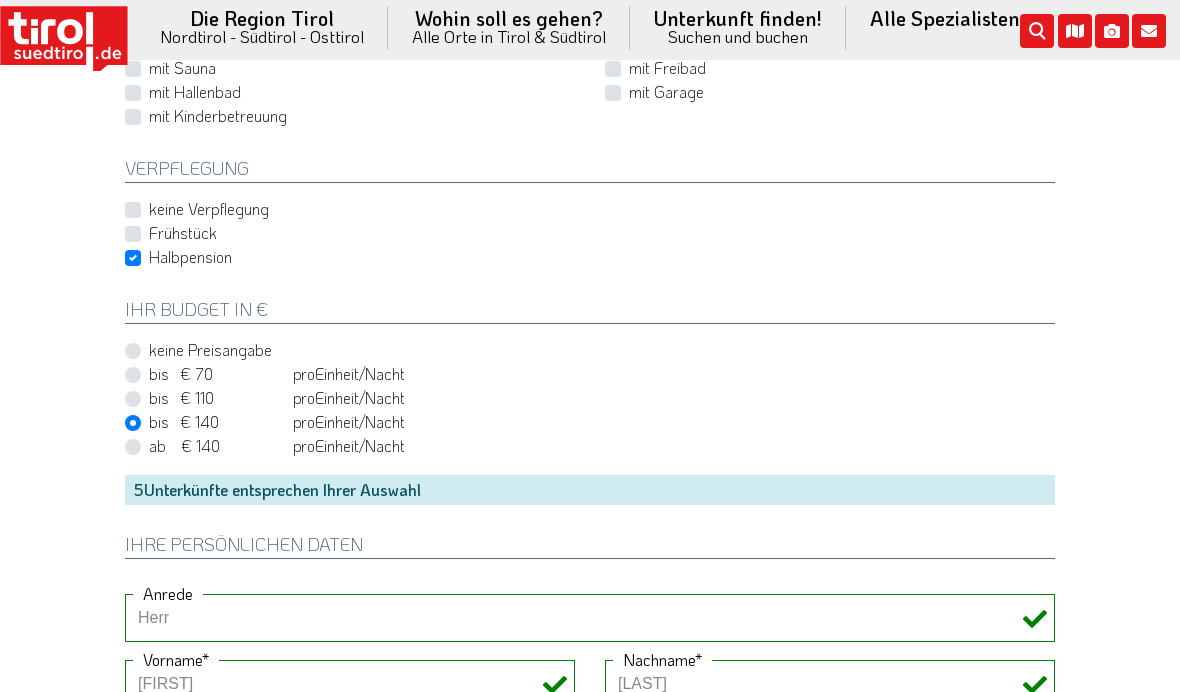 click on "Halbpension" at bounding box center [190, 257] 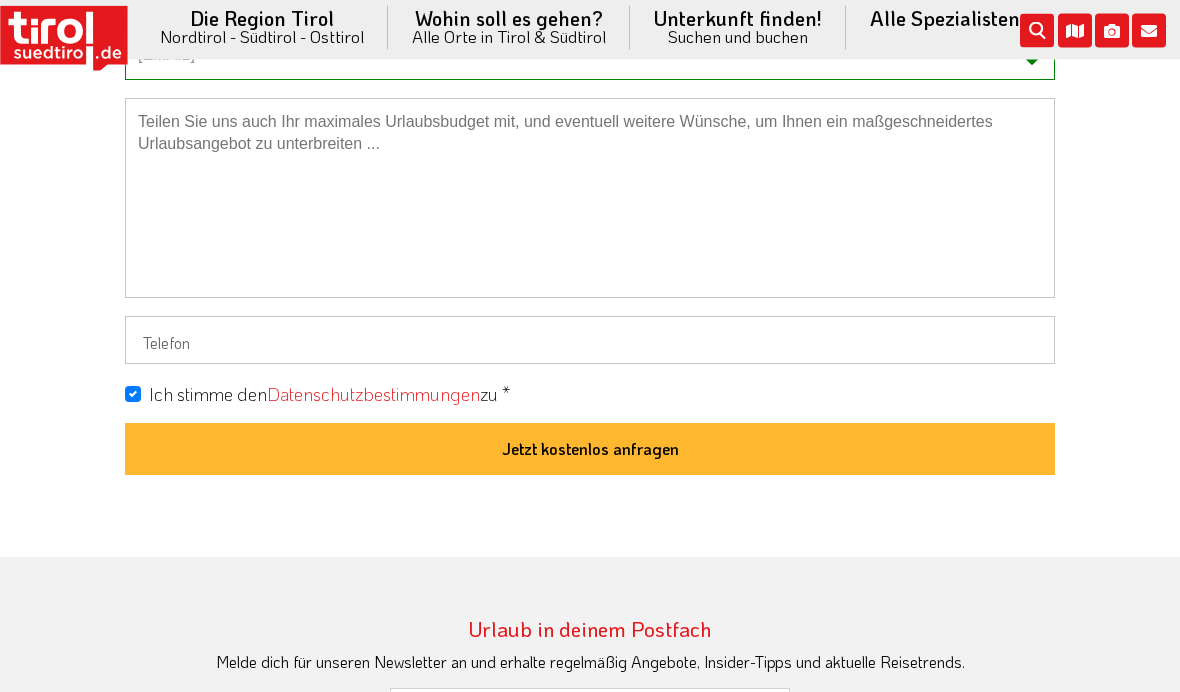 scroll, scrollTop: 1592, scrollLeft: 0, axis: vertical 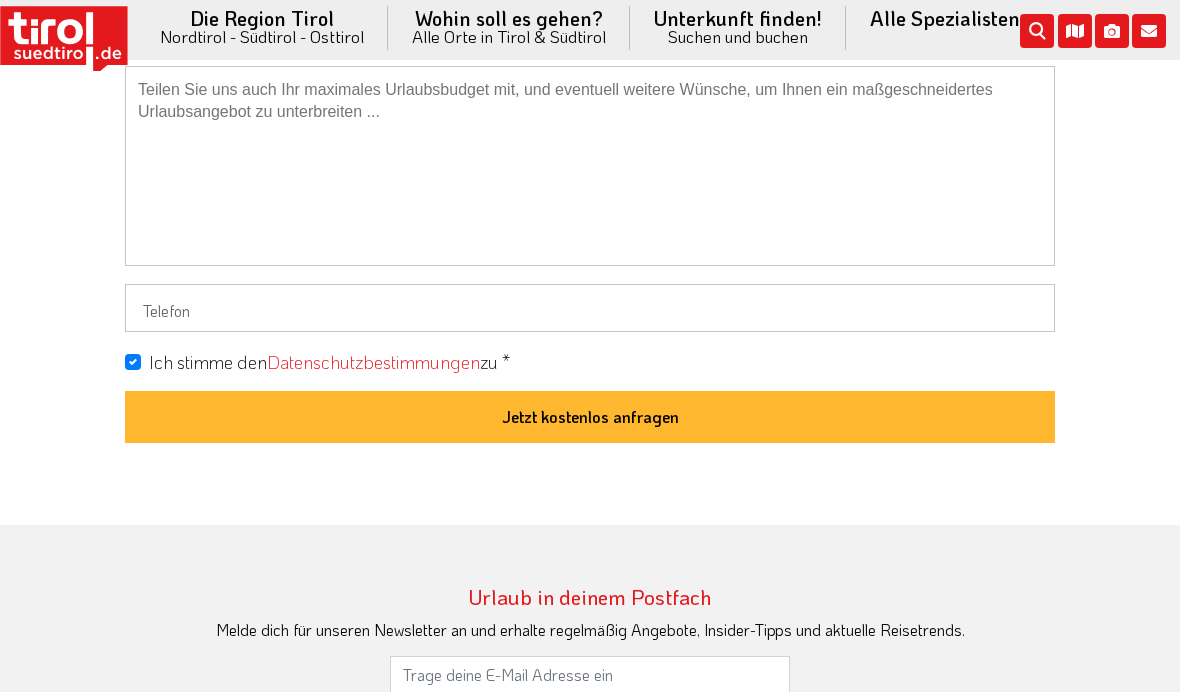 click on "Jetzt kostenlos anfragen" at bounding box center [590, 417] 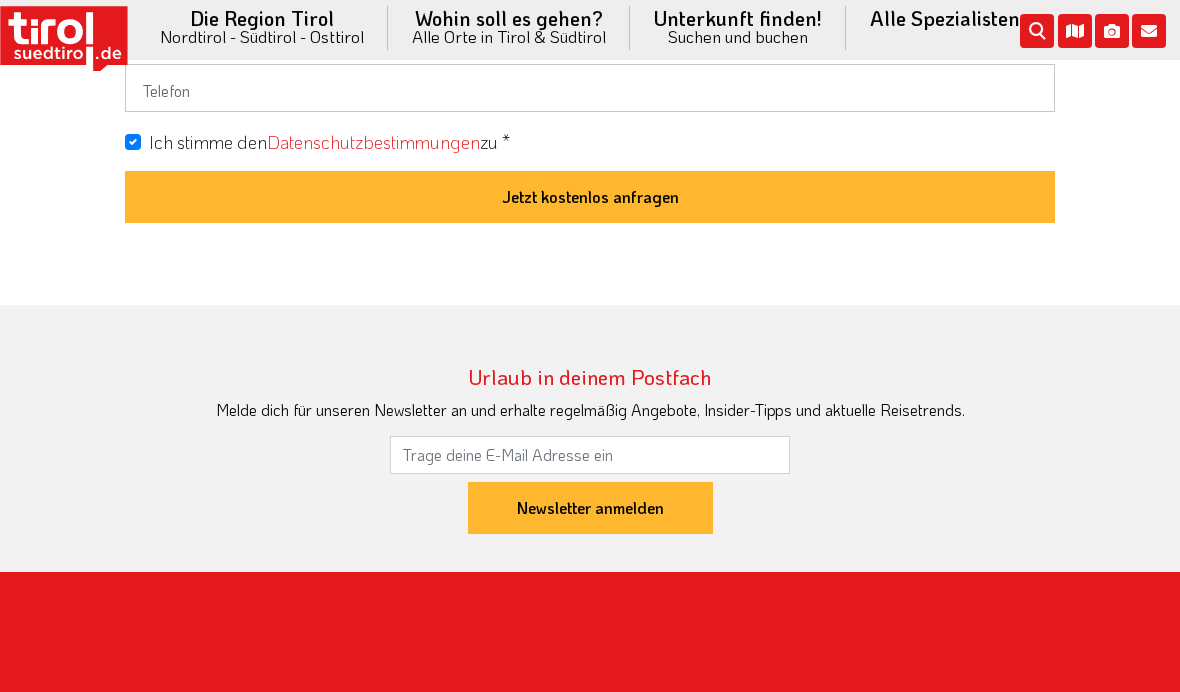 scroll, scrollTop: 1817, scrollLeft: 0, axis: vertical 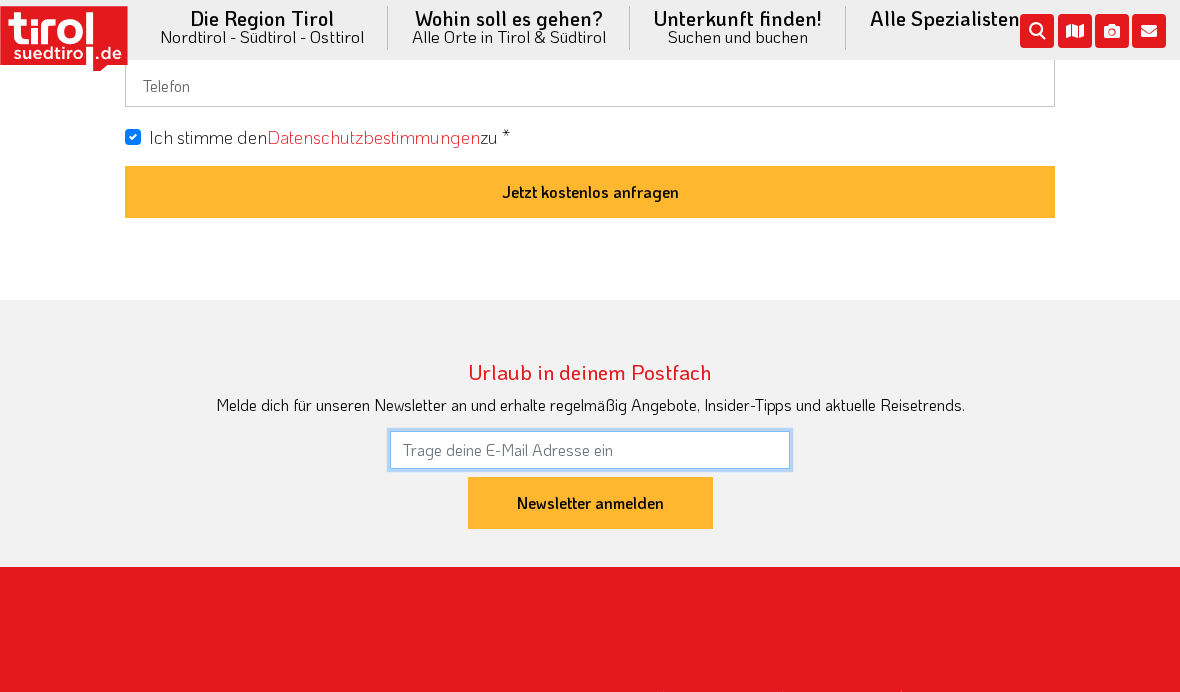 click at bounding box center [590, 450] 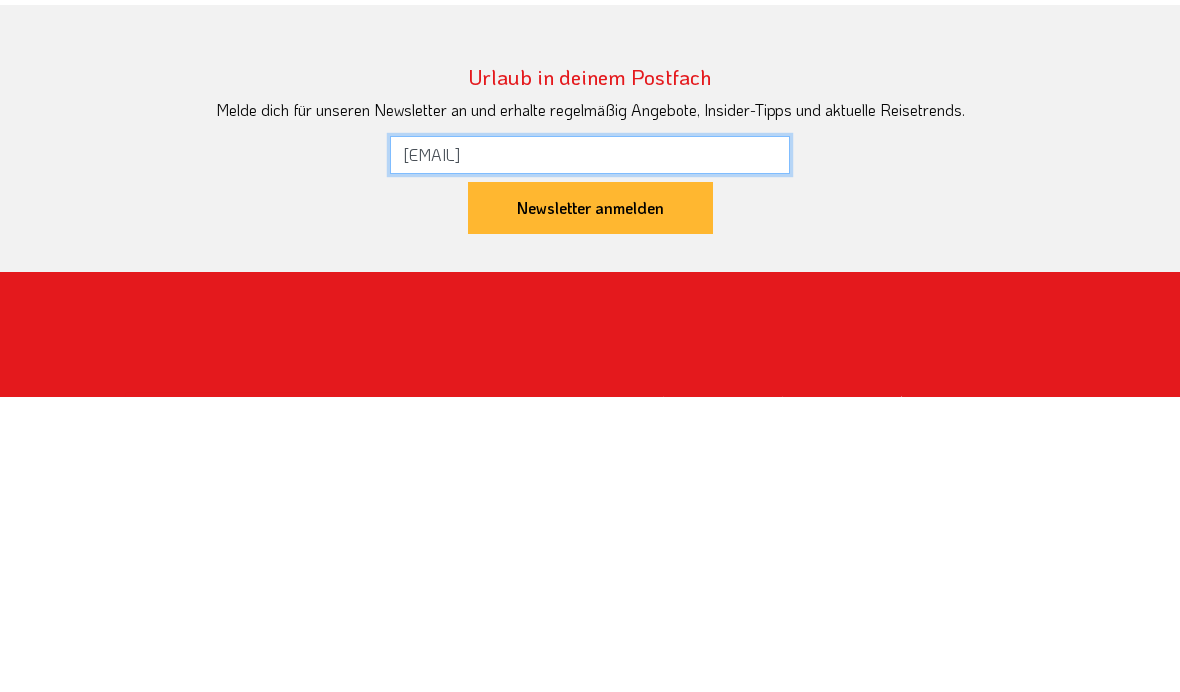 type on "[EMAIL]" 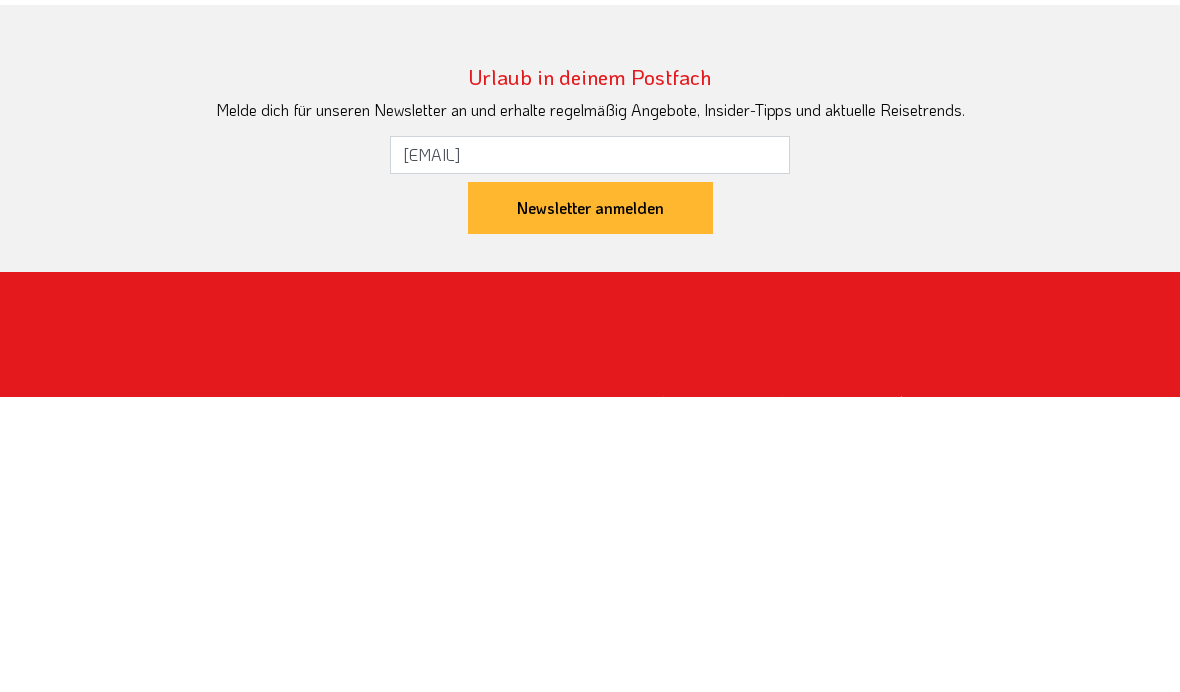 click on "Newsletter anmelden" at bounding box center (590, 503) 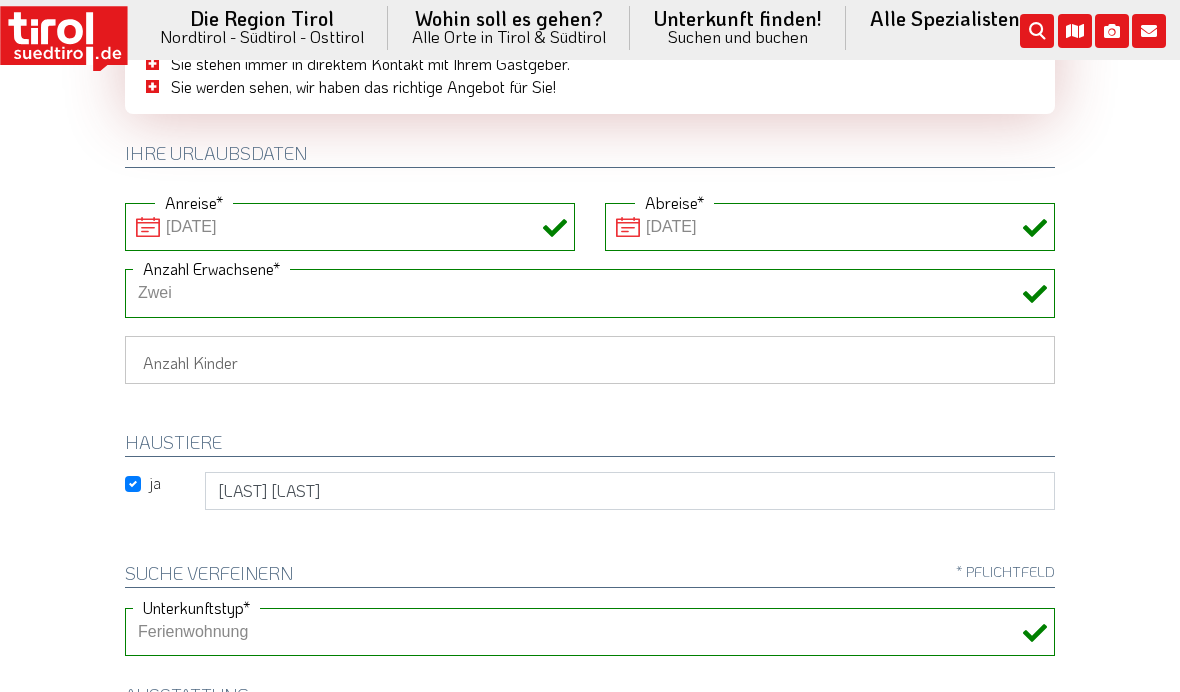 scroll, scrollTop: 195, scrollLeft: 0, axis: vertical 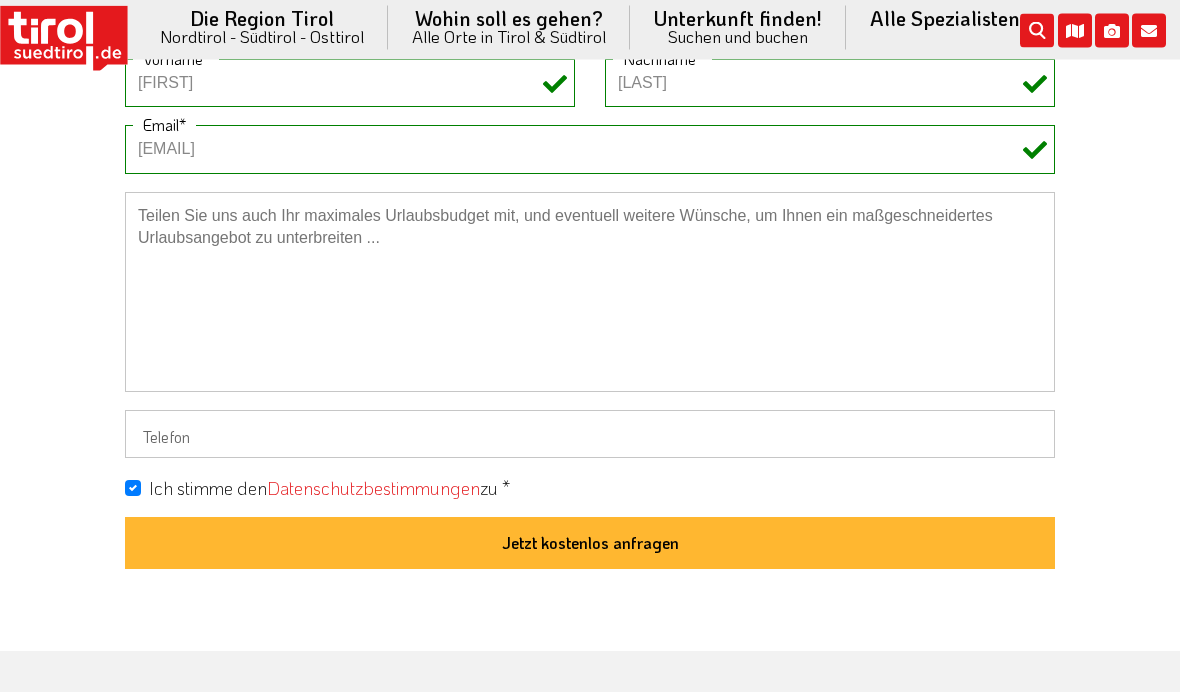 click on "Jetzt kostenlos anfragen" at bounding box center (590, 544) 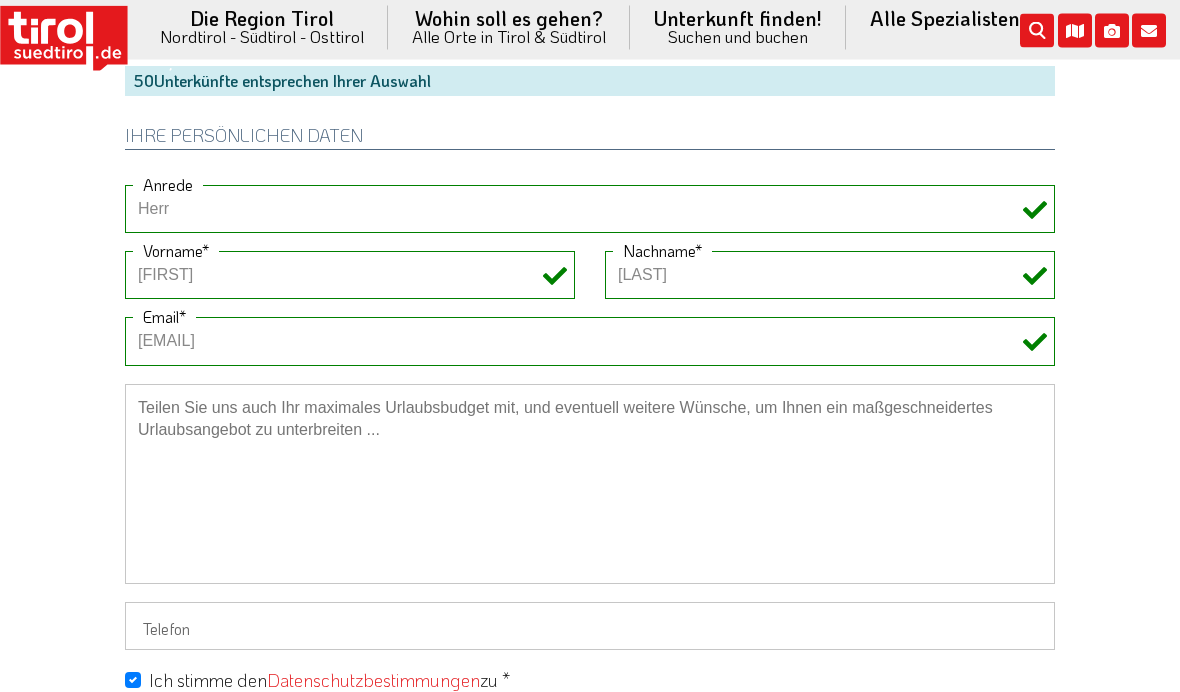 scroll, scrollTop: 1274, scrollLeft: 0, axis: vertical 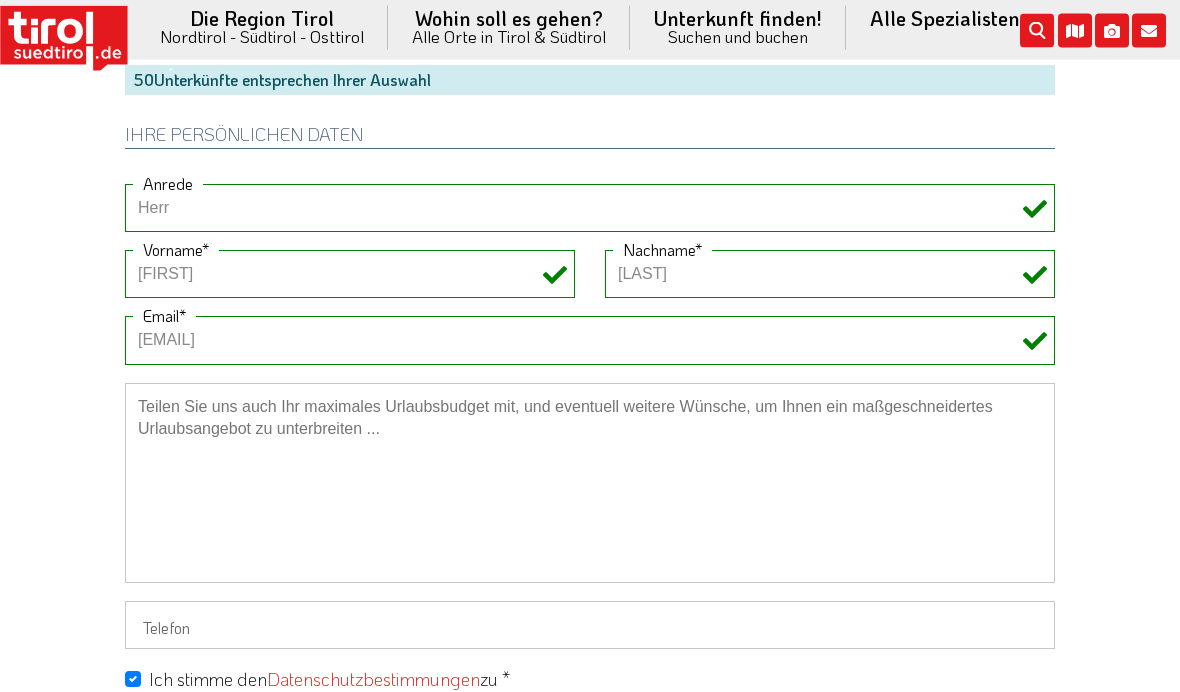 click on "Jetzt kostenlos anfragen" at bounding box center [590, 735] 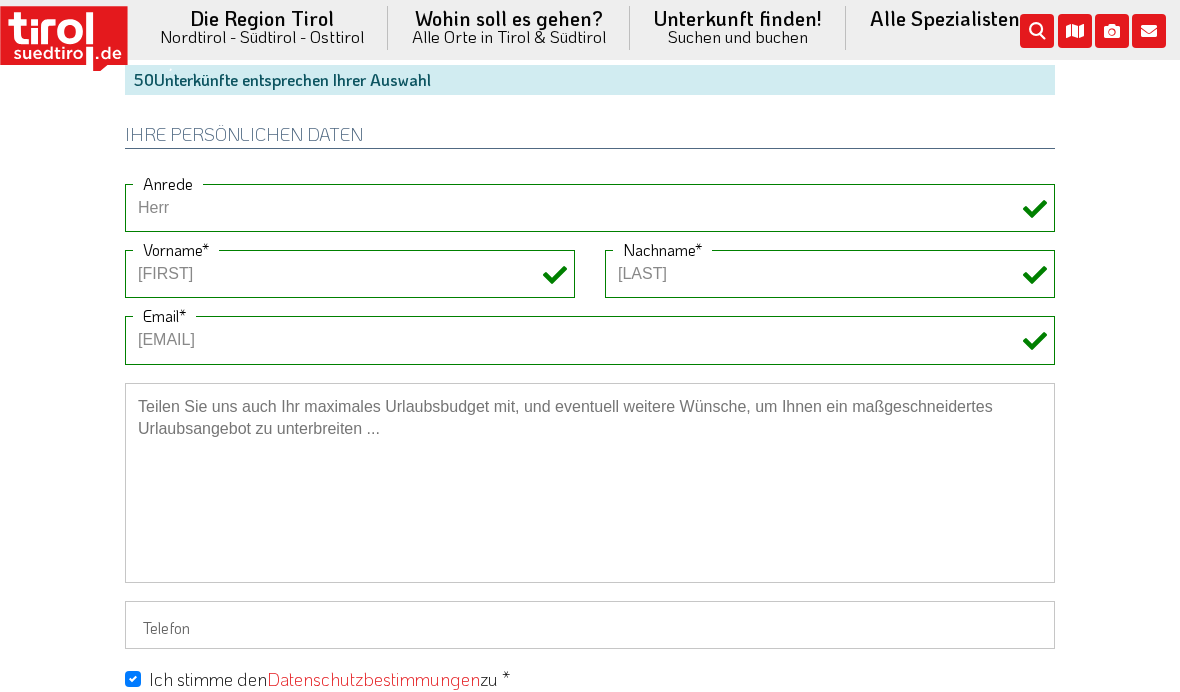 scroll, scrollTop: 1357, scrollLeft: 0, axis: vertical 